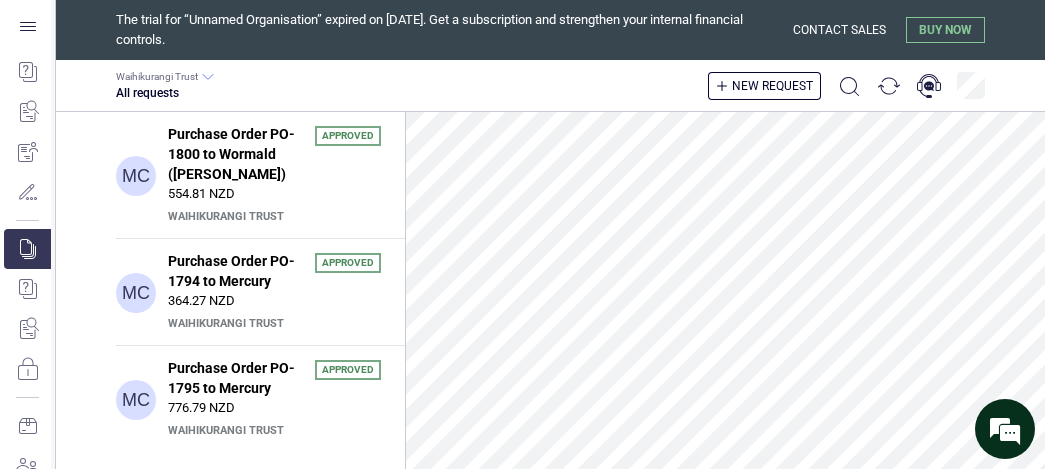 scroll, scrollTop: 0, scrollLeft: 0, axis: both 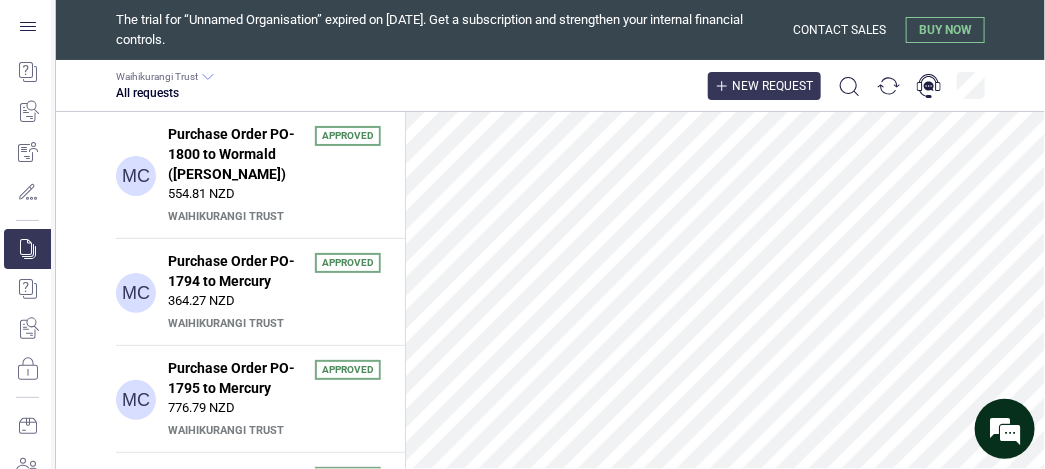 click on "New request" at bounding box center (772, 86) 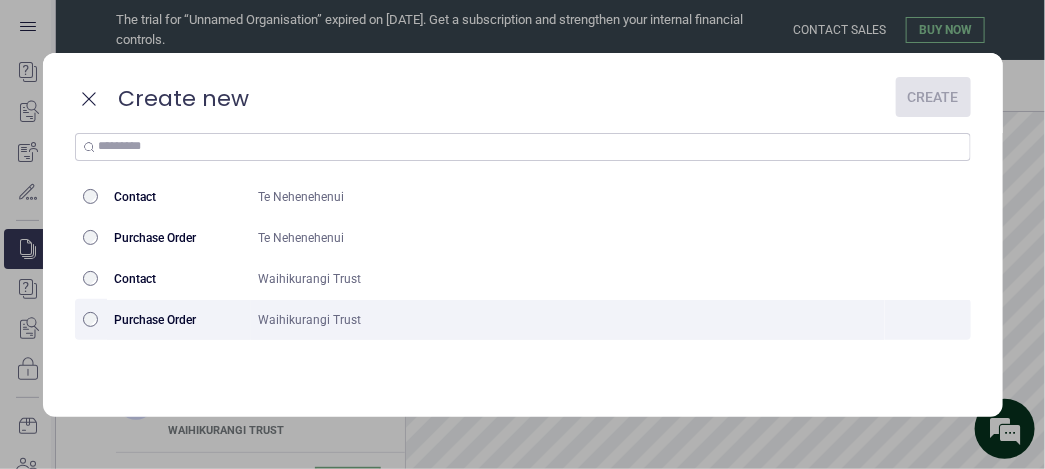 click on "Purchase Order" at bounding box center [179, 320] 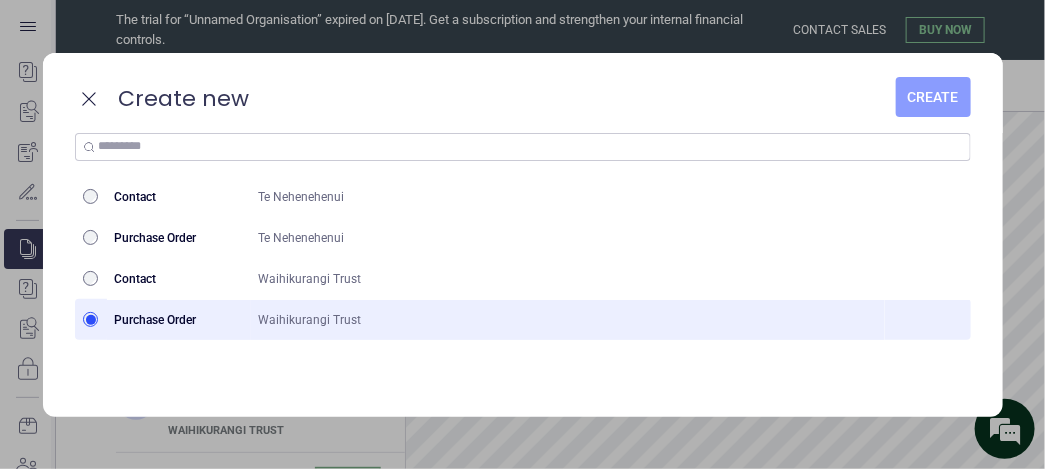 click on "Create" at bounding box center [933, 97] 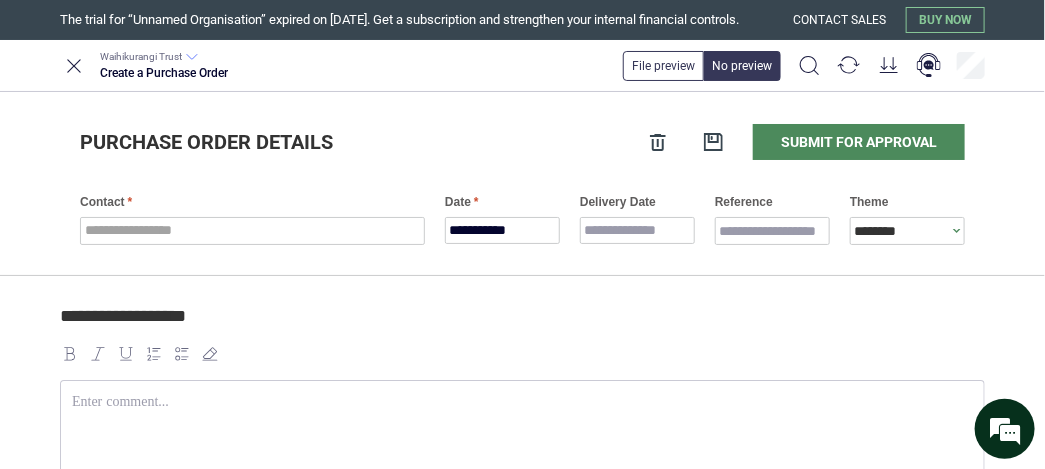 scroll, scrollTop: 0, scrollLeft: 0, axis: both 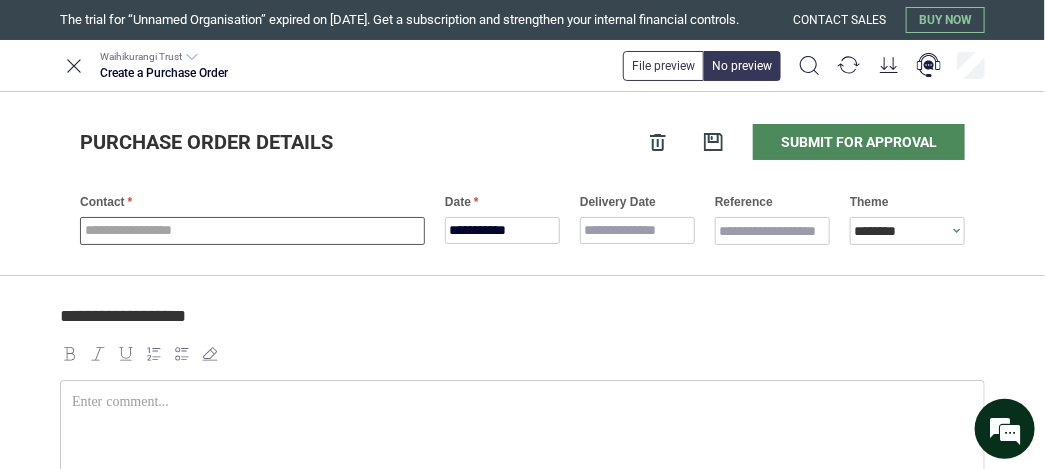type on "*" 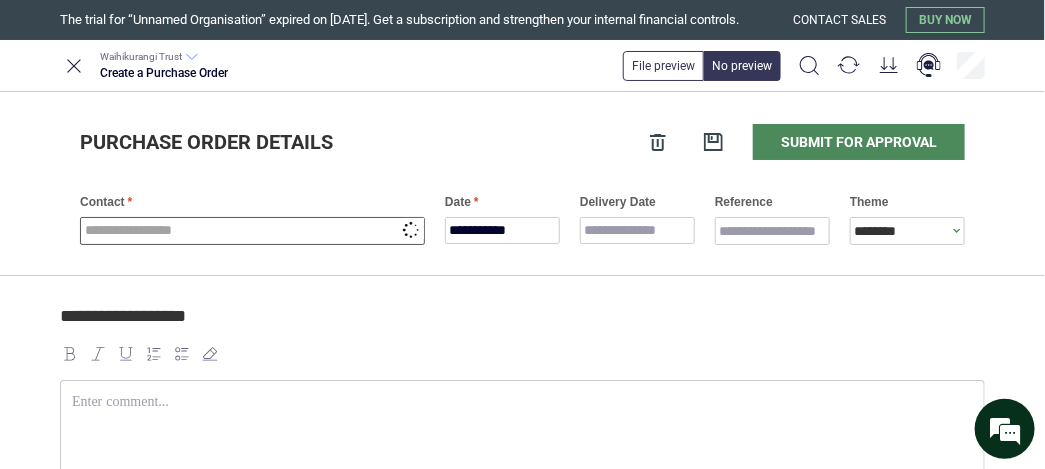 click at bounding box center [252, 231] 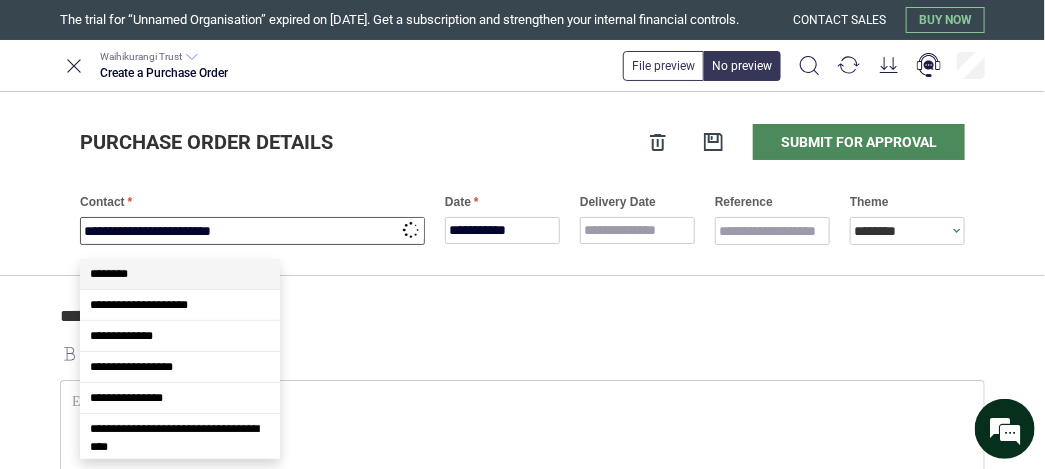 type on "*" 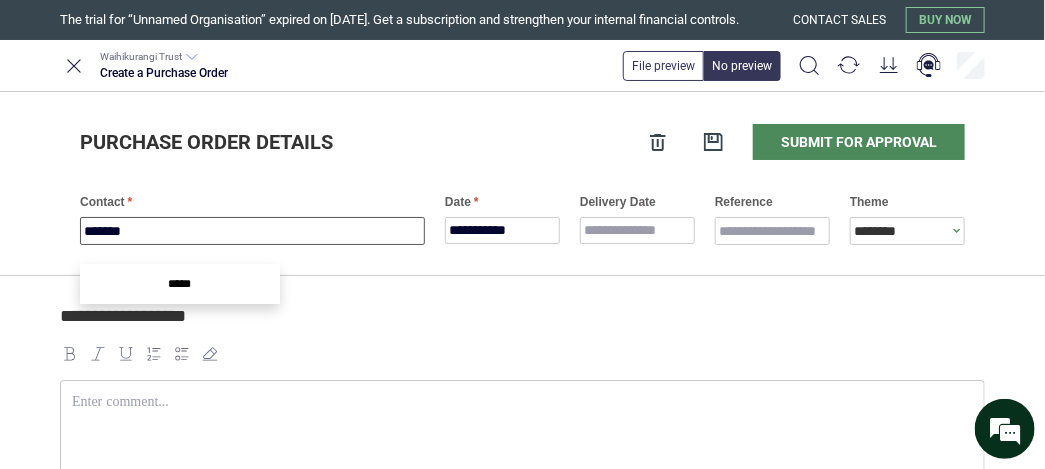 type on "****" 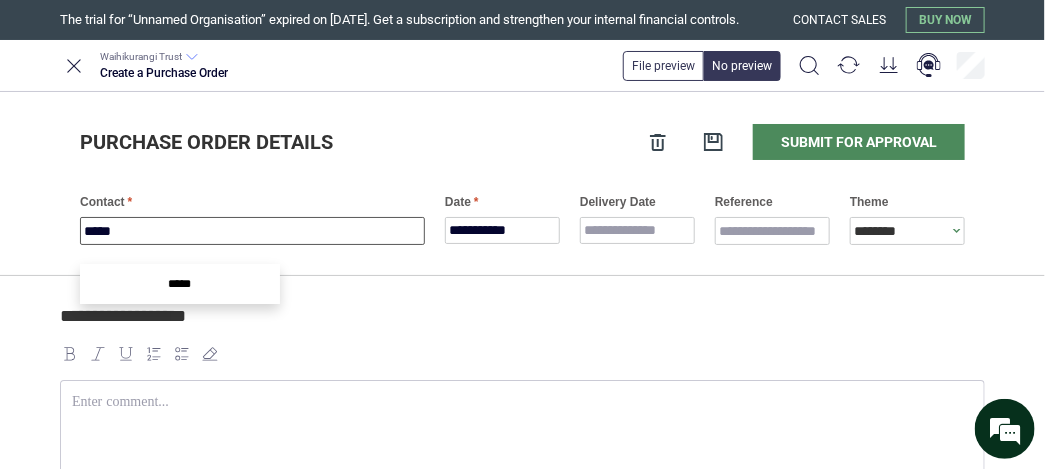 type 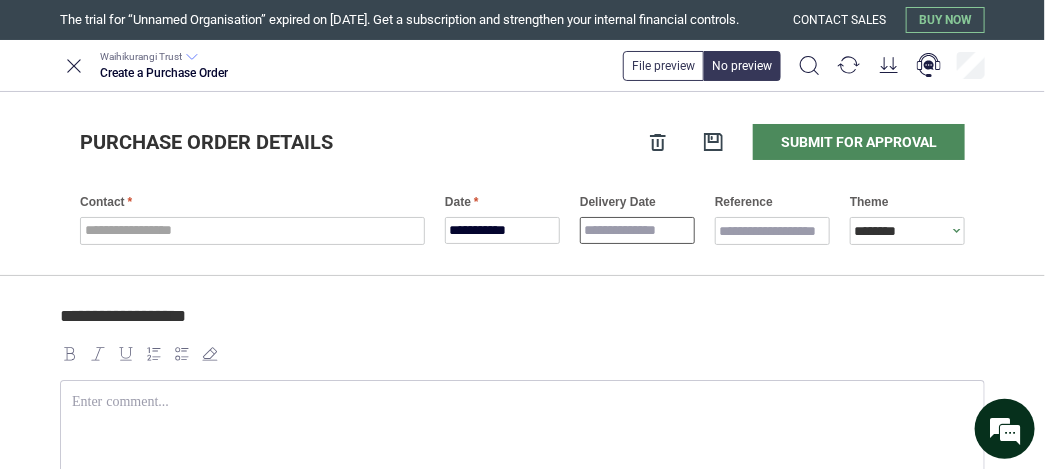 click on "**********" at bounding box center (522, 234) 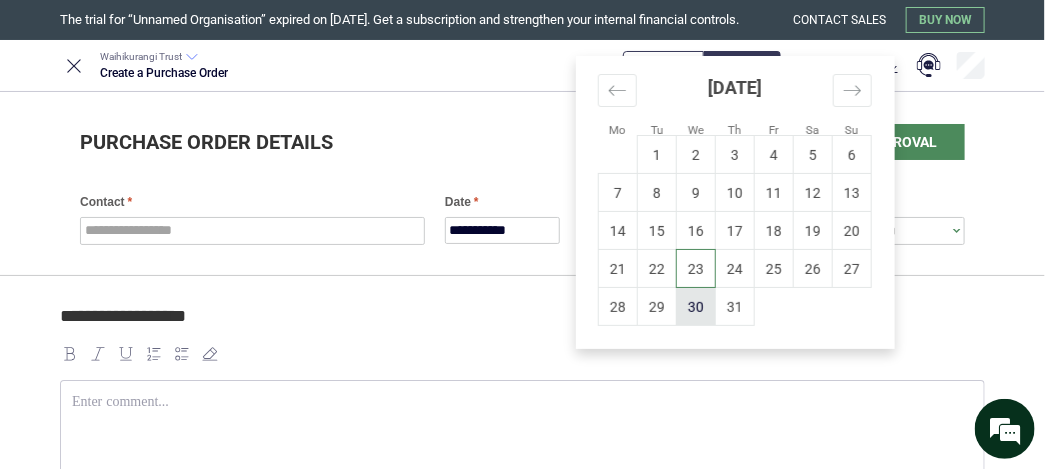 click on "30" at bounding box center [696, 307] 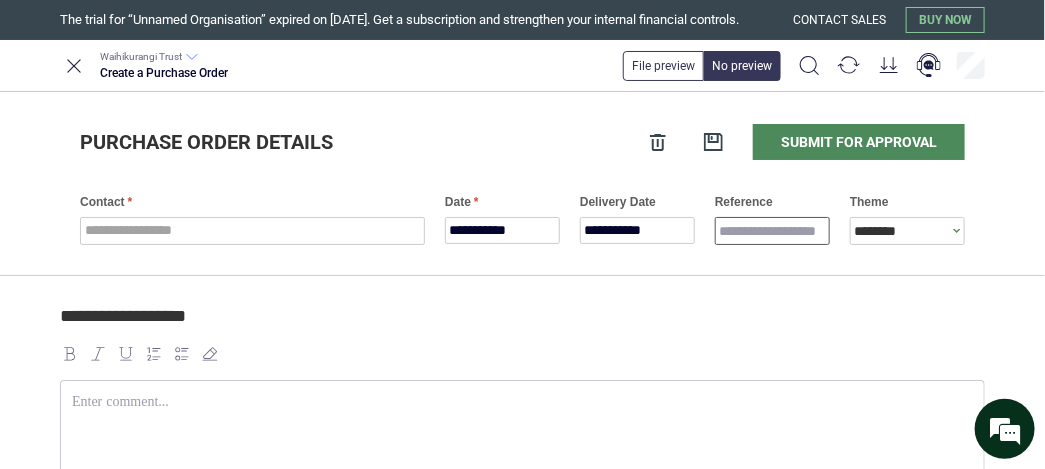 click on "Reference" at bounding box center [772, 231] 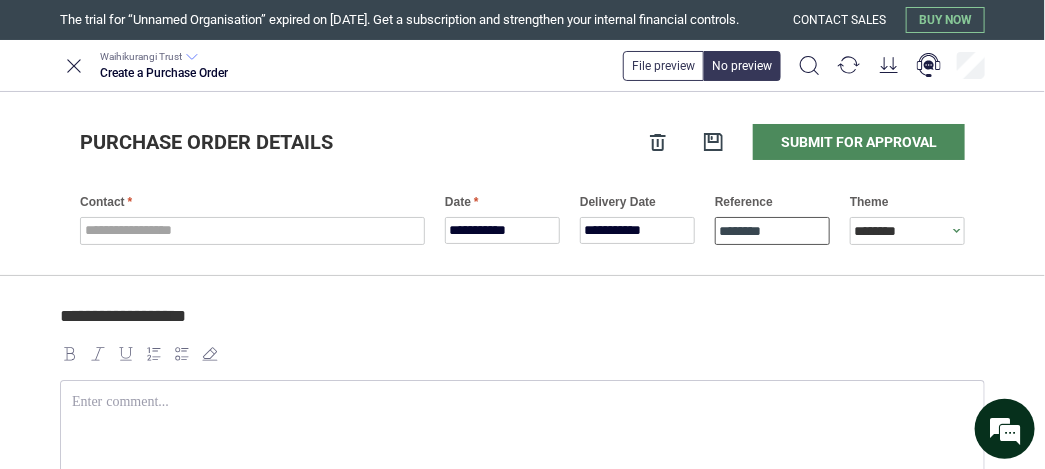 type on "********" 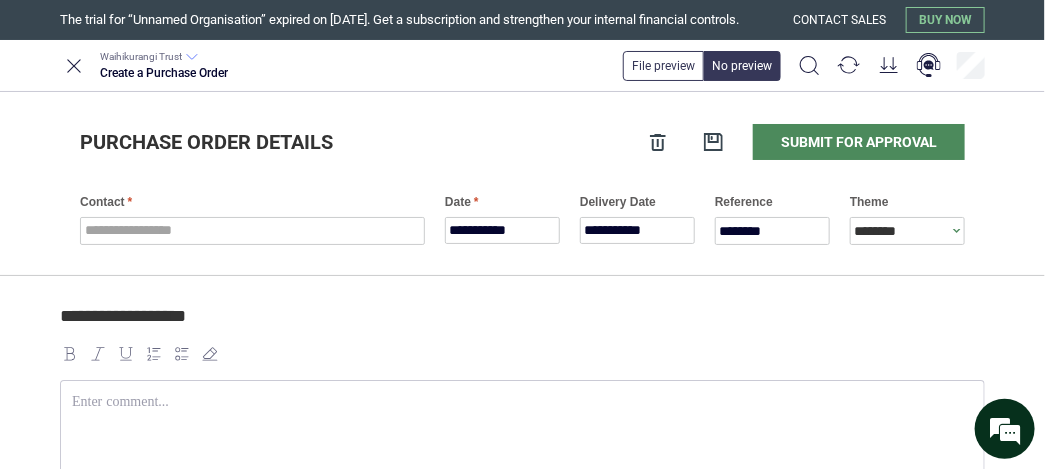 click at bounding box center [522, 436] 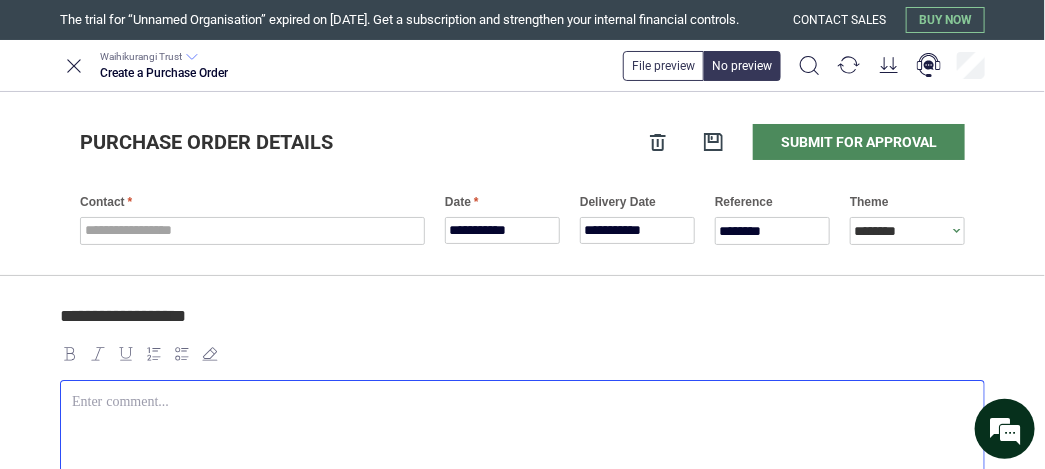 type 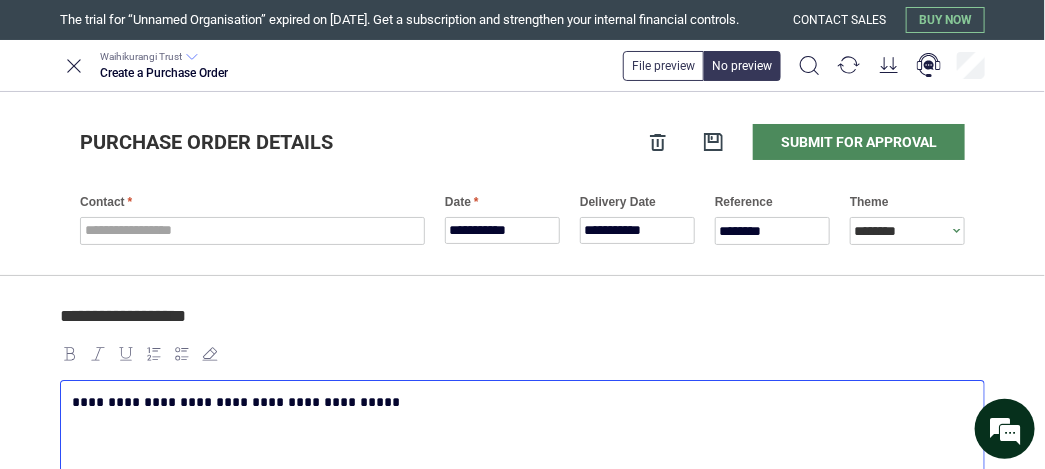 scroll, scrollTop: 312, scrollLeft: 0, axis: vertical 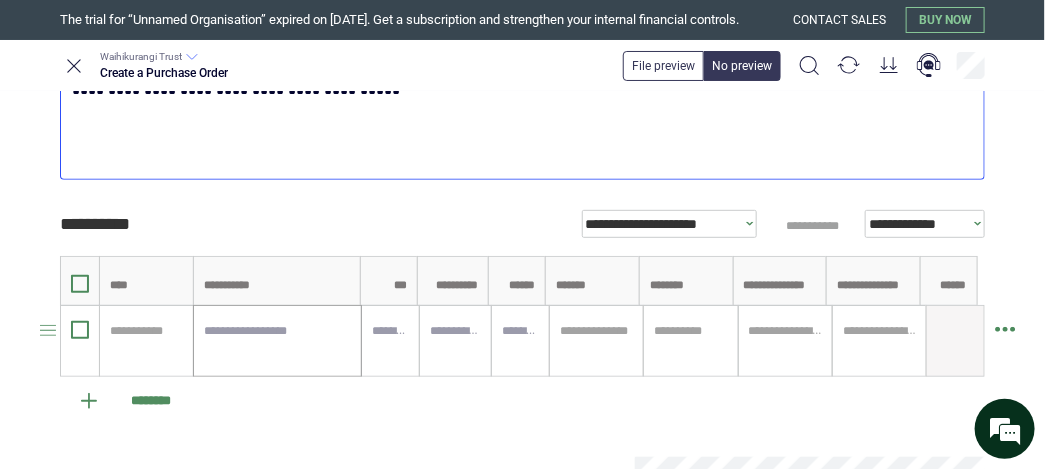 click at bounding box center [277, 341] 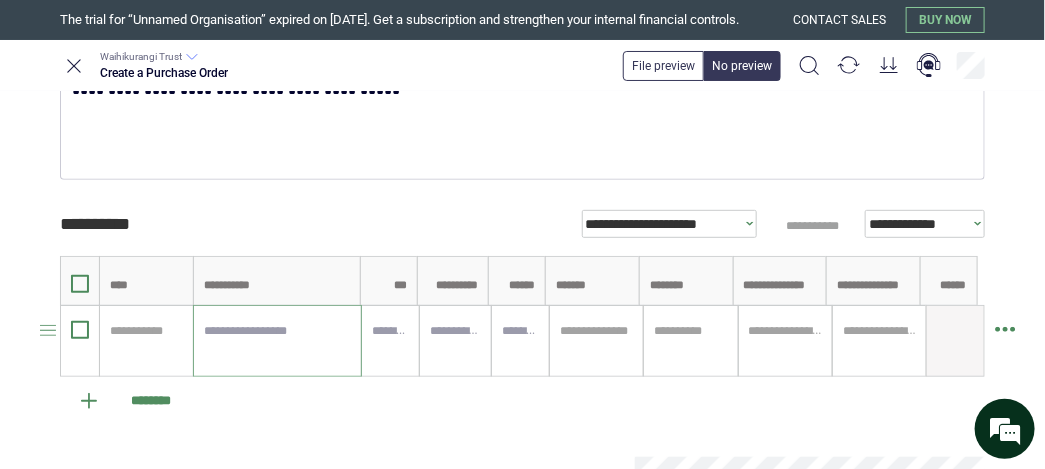 paste on "**********" 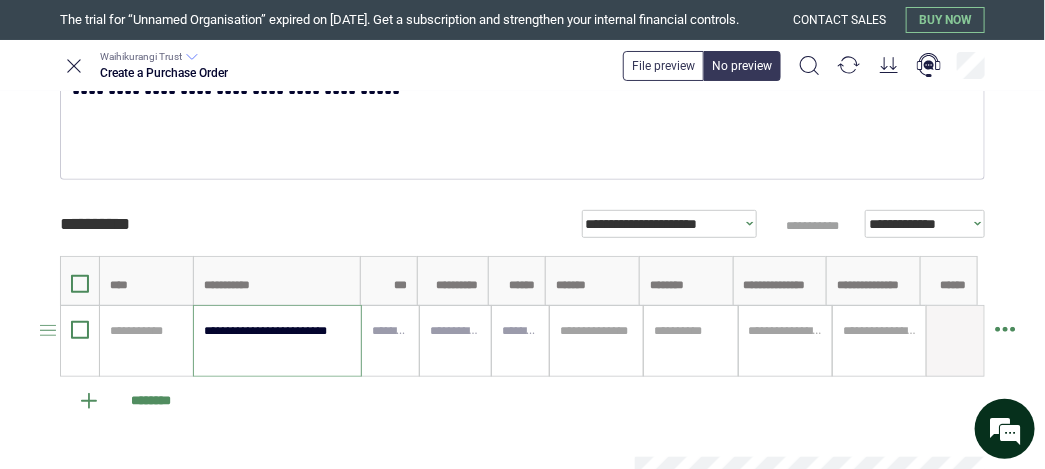 click on "**********" at bounding box center (277, 341) 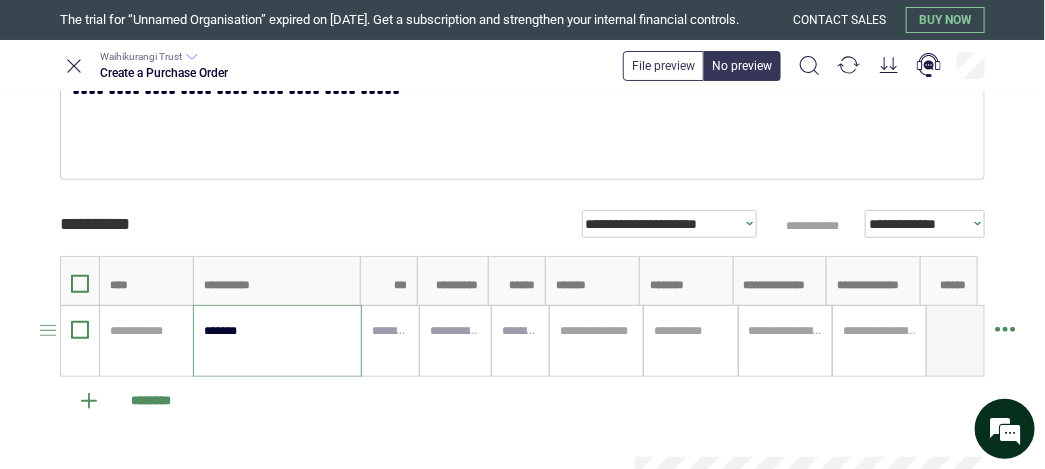 type on "****" 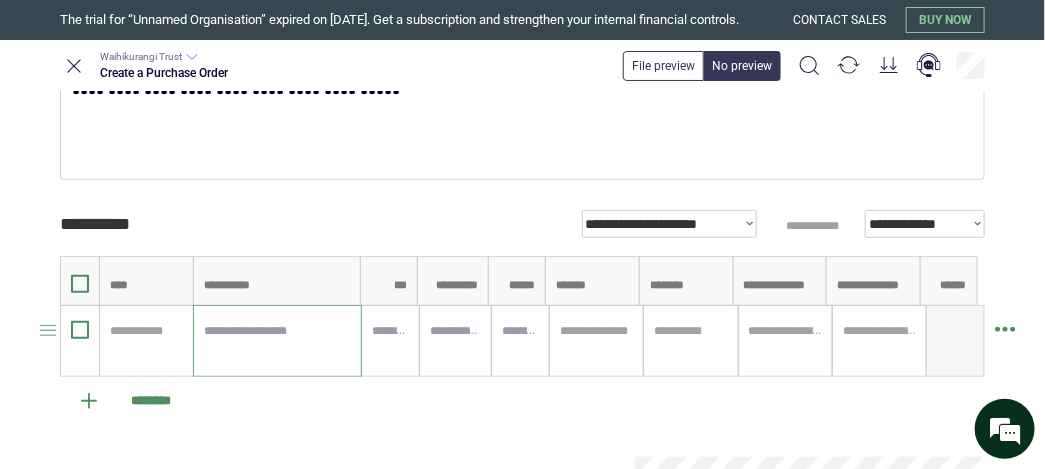 paste on "**********" 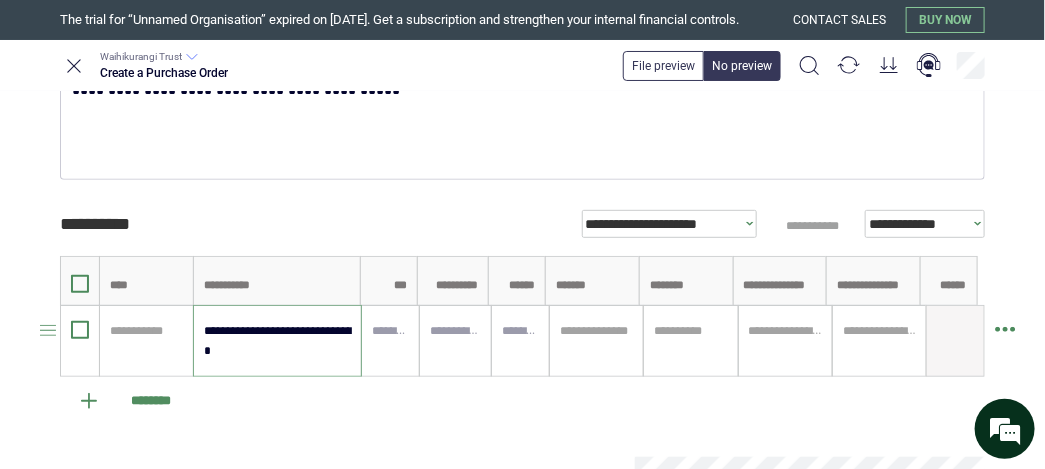 type on "**********" 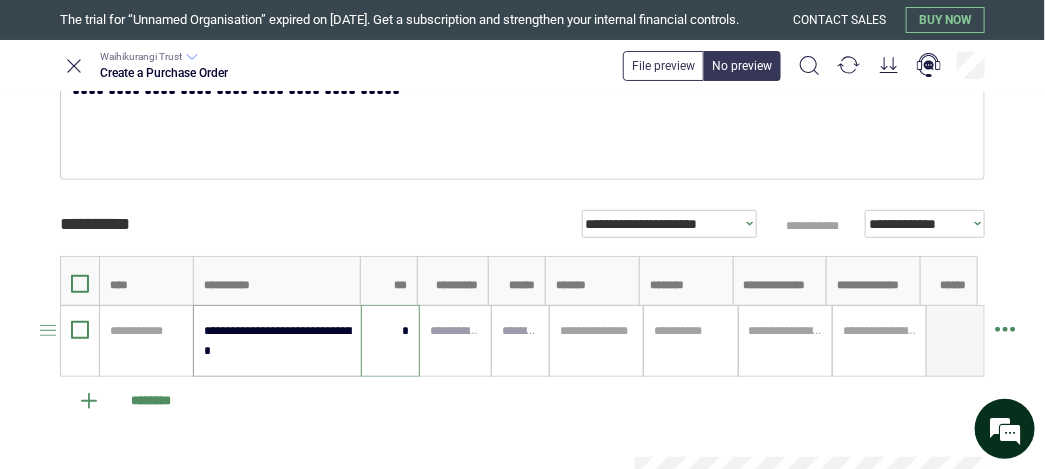 type on "****" 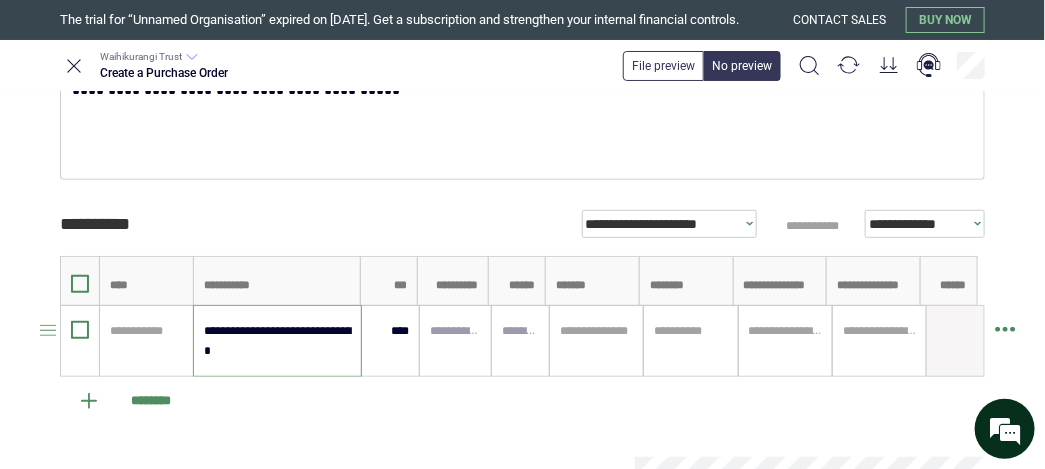 click on "**********" at bounding box center (277, 341) 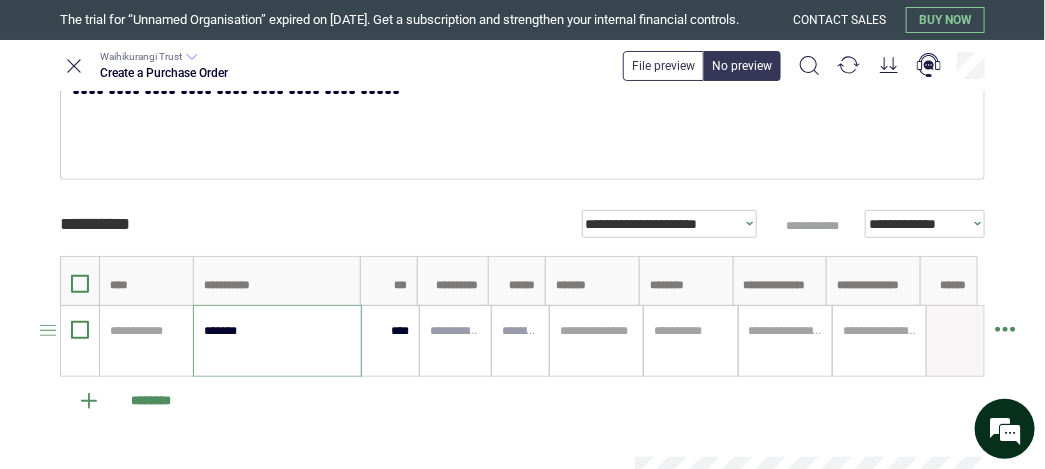 type on "***" 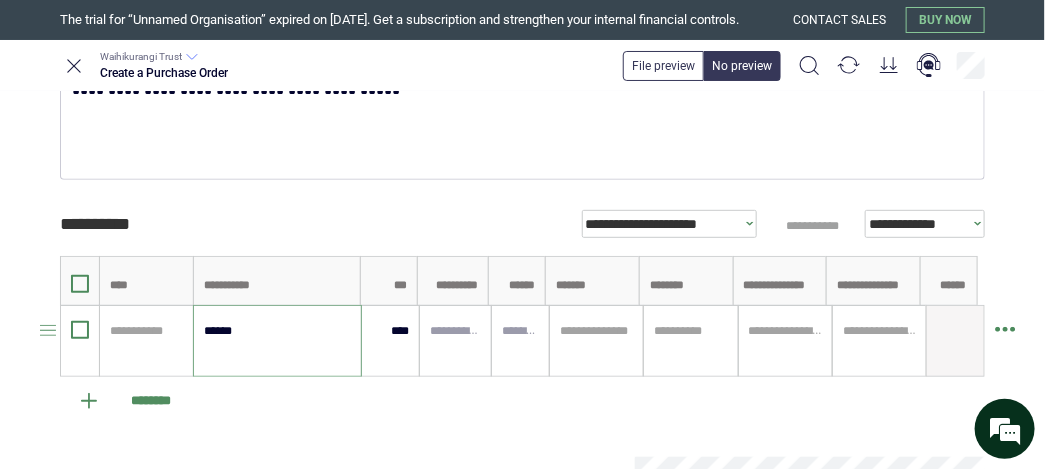 type on "******" 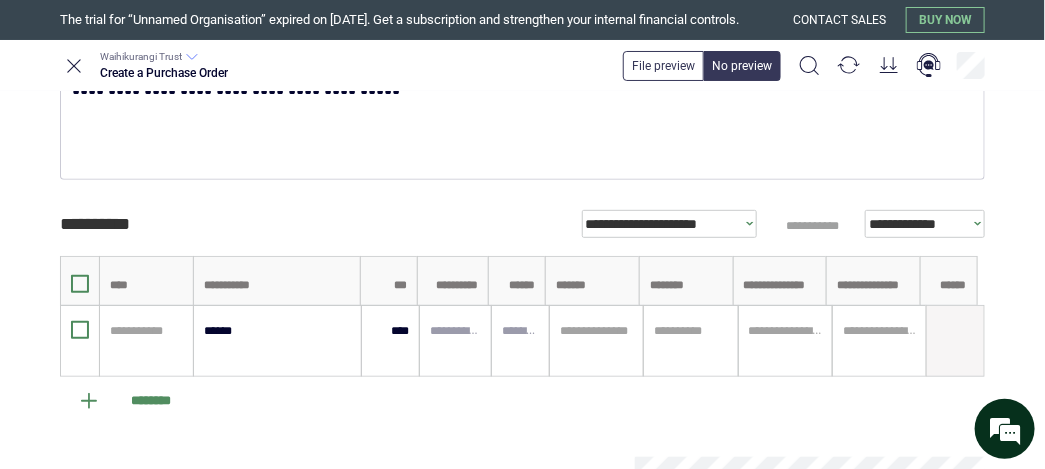 type on "*" 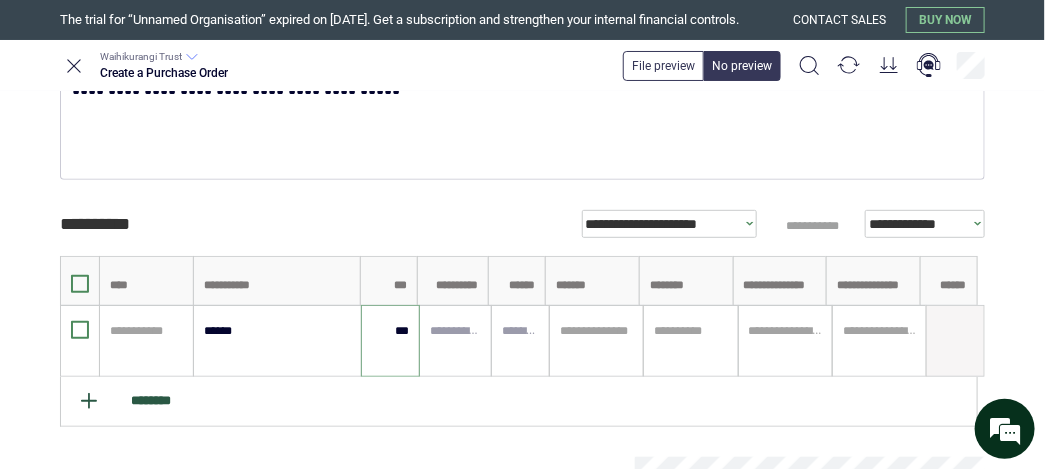 type on "****" 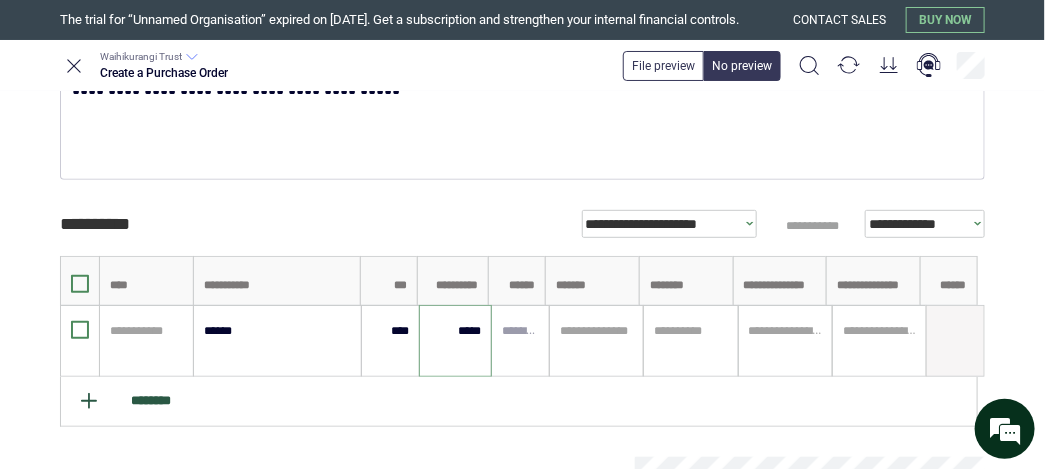 type on "*****" 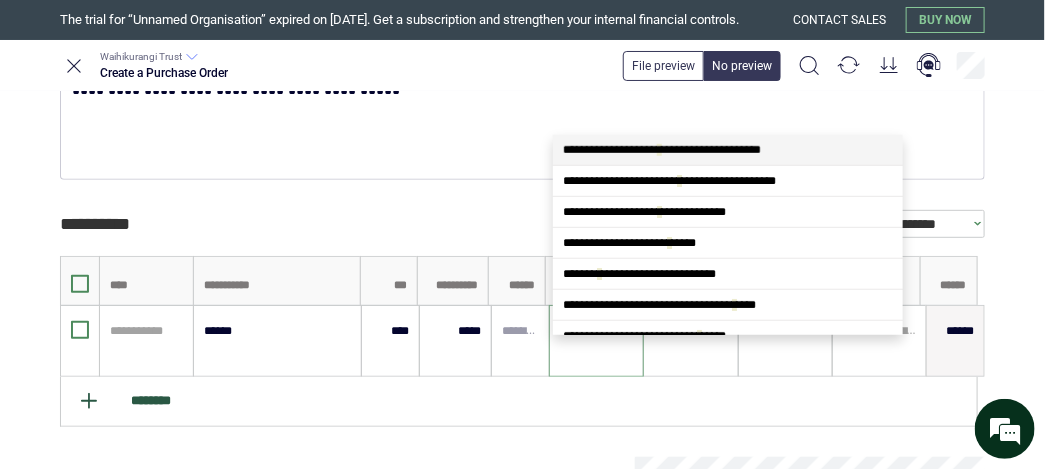 type on "***" 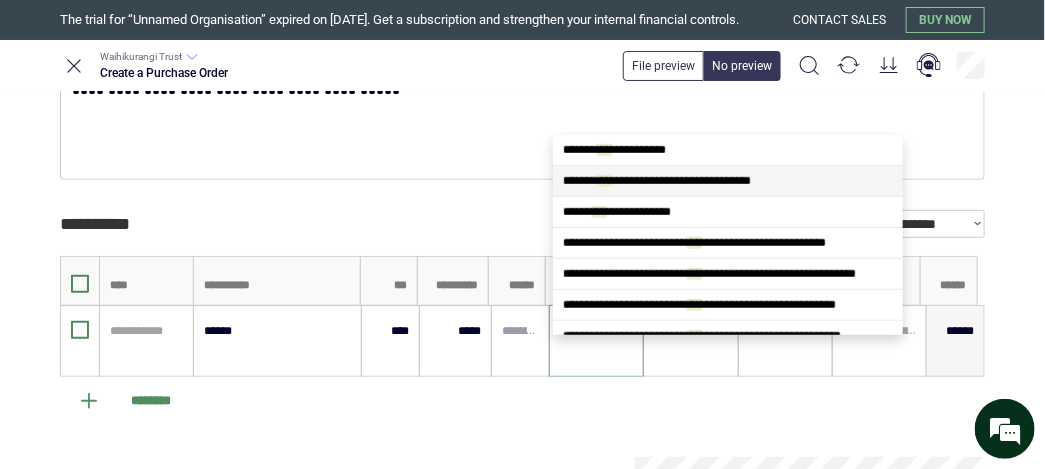click on "***" at bounding box center [604, 181] 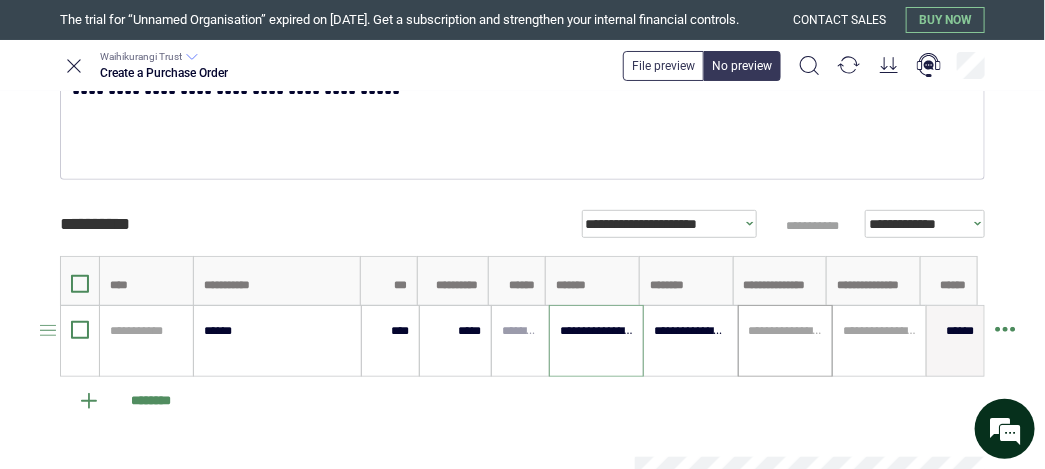 type on "**********" 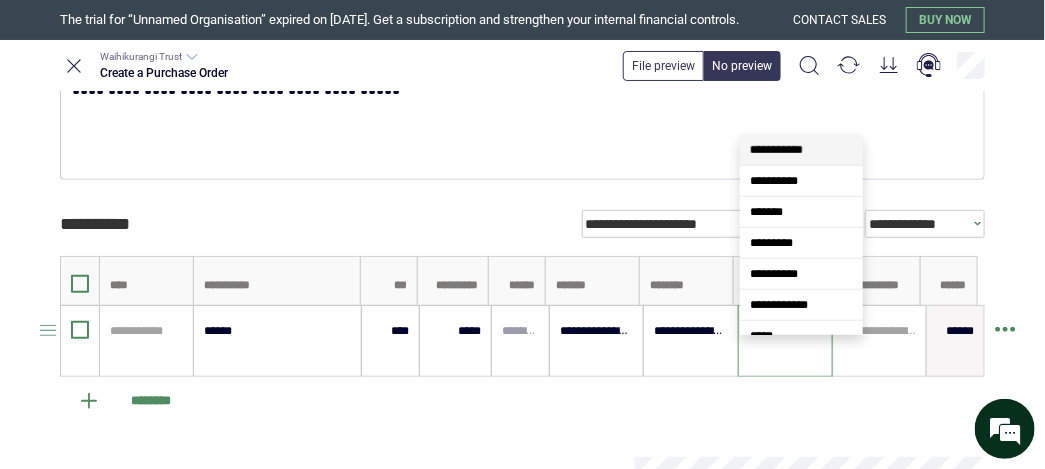 type on "**" 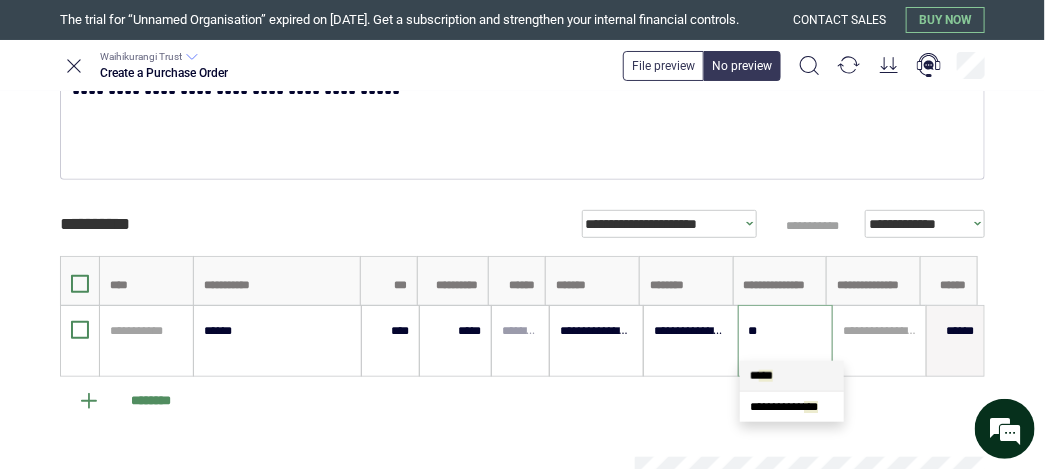 click on "* ** *" at bounding box center (792, 376) 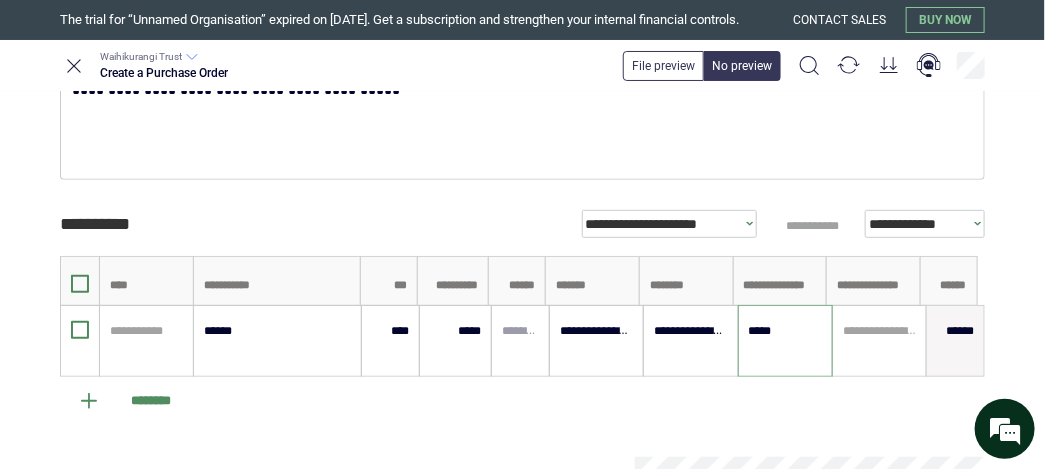 click on "*****" at bounding box center (785, 341) 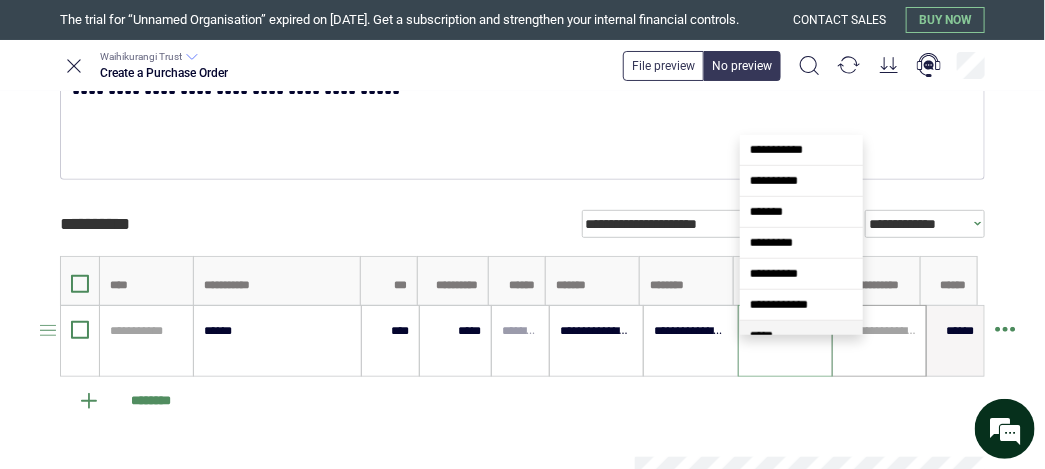 click on "**********" at bounding box center (879, 341) 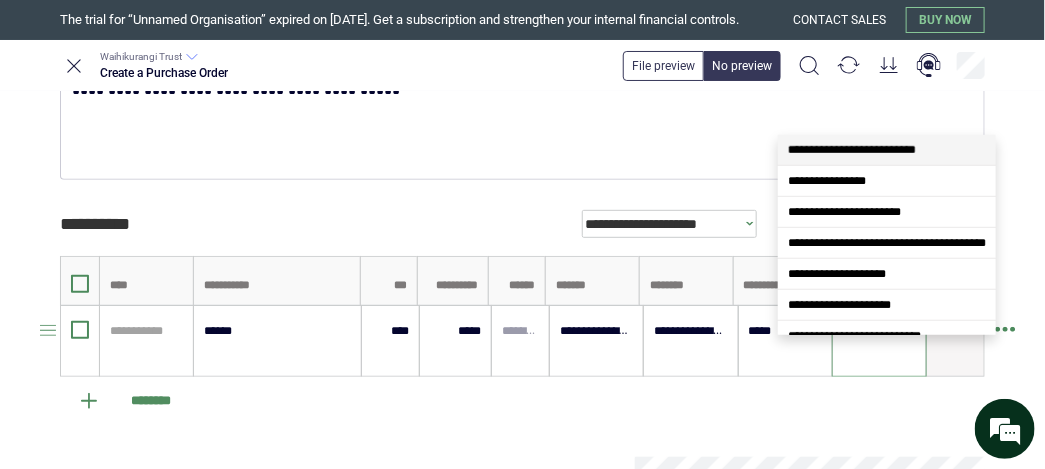 click at bounding box center (879, 331) 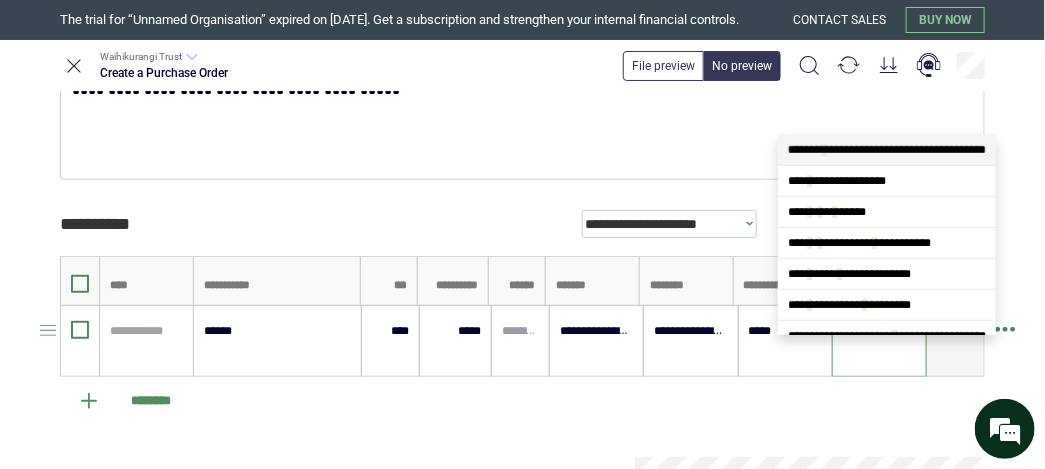 type on "**" 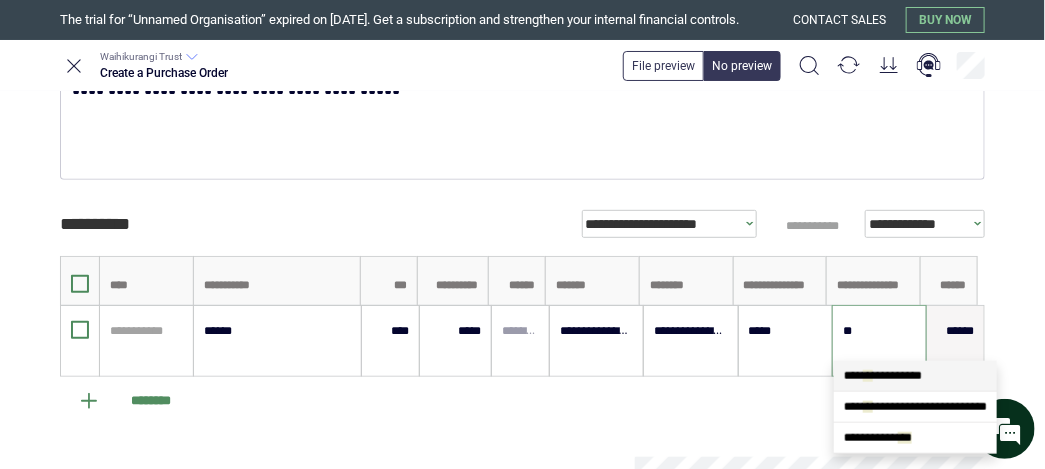 click on "**" at bounding box center (868, 376) 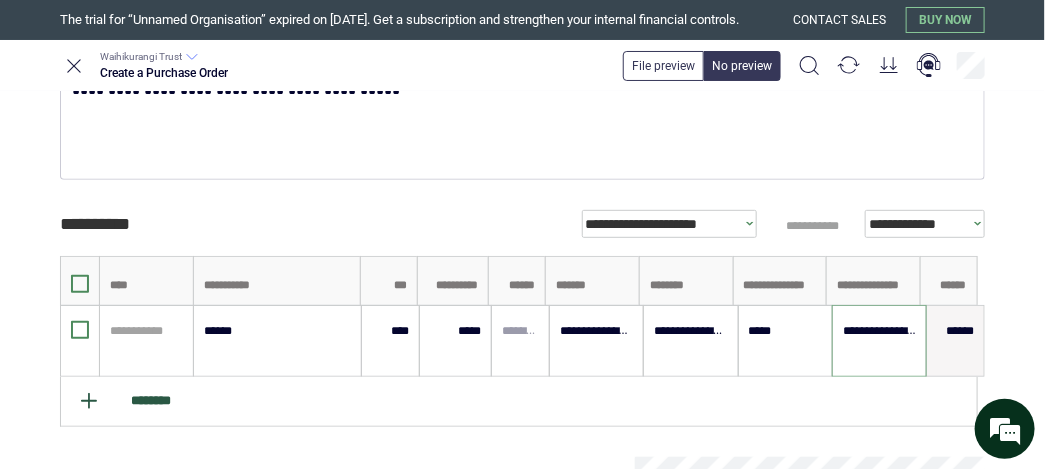 type on "**********" 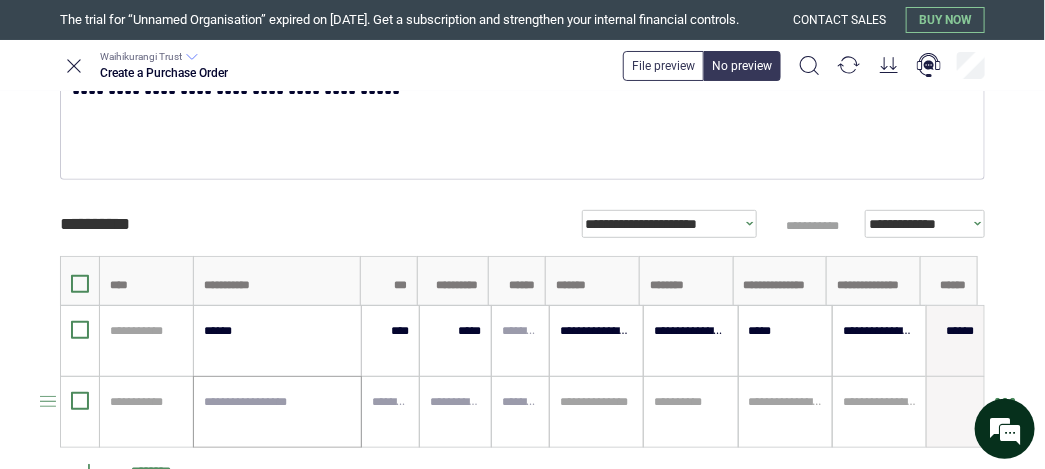 click at bounding box center (277, 412) 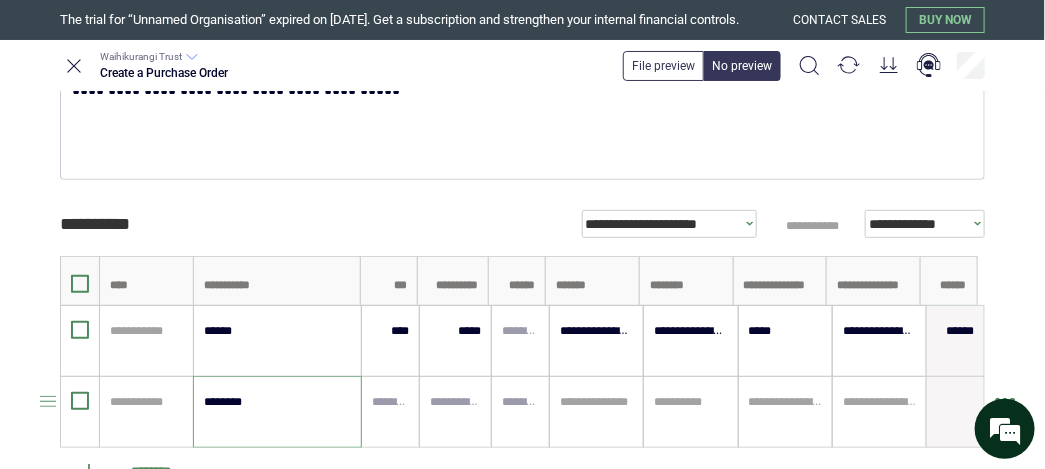 type on "********" 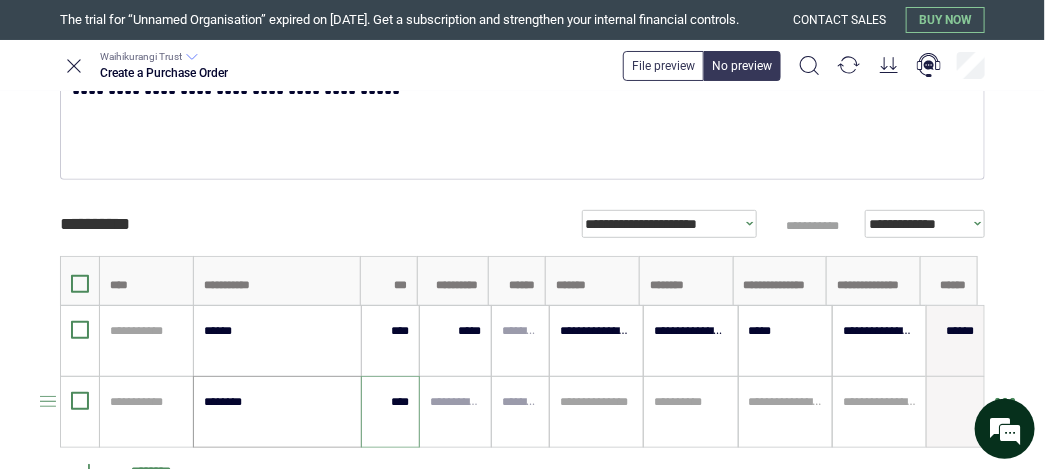 type on "****" 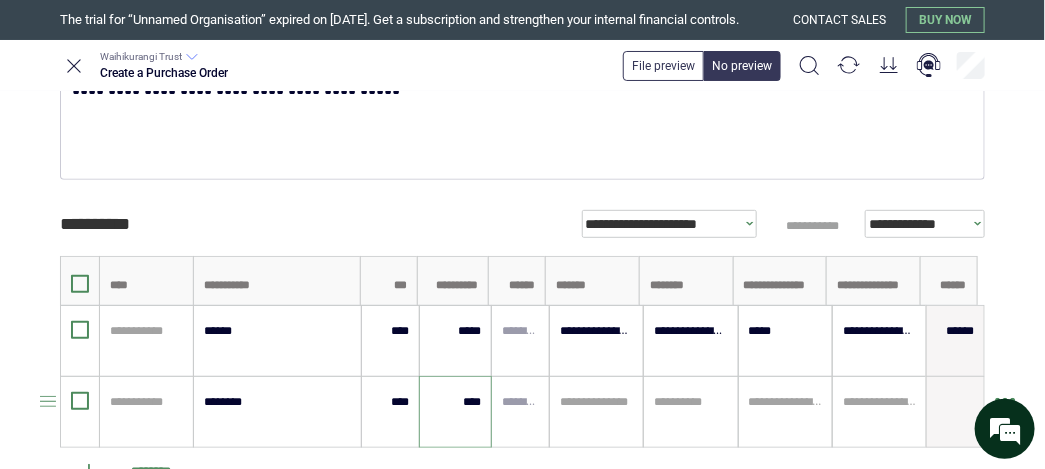 click on "****" at bounding box center [455, 412] 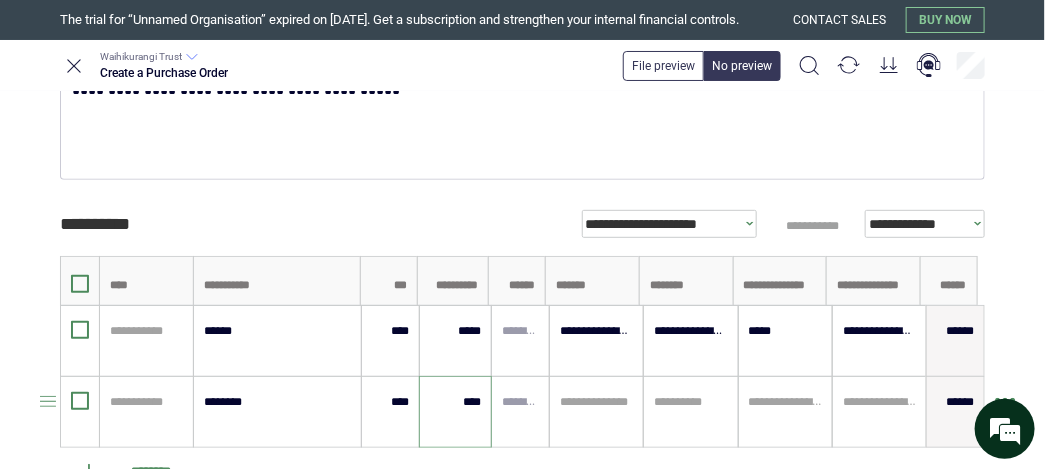 type on "*****" 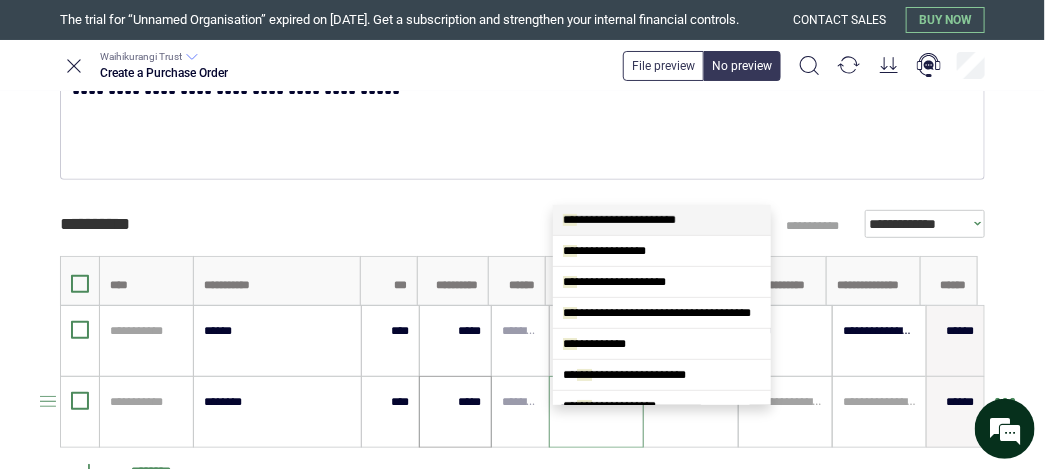 type on "****" 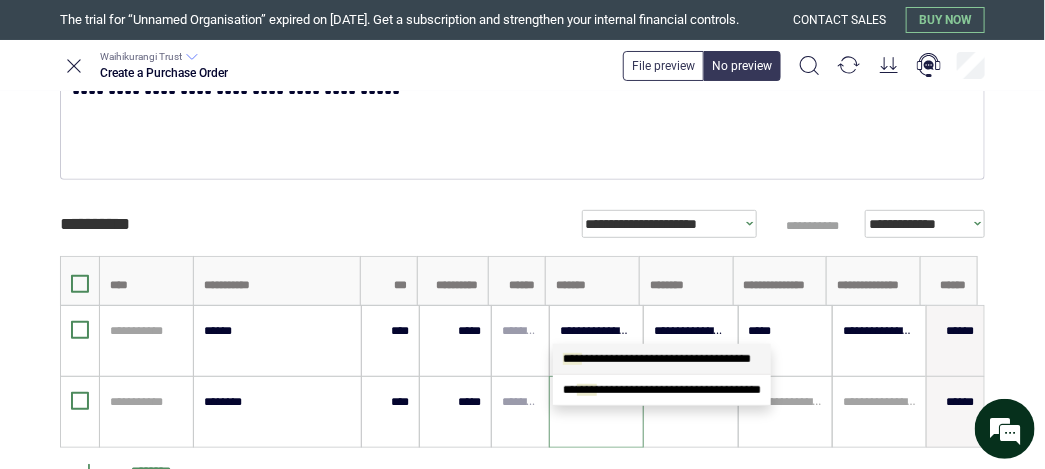 click on "**********" at bounding box center [657, 359] 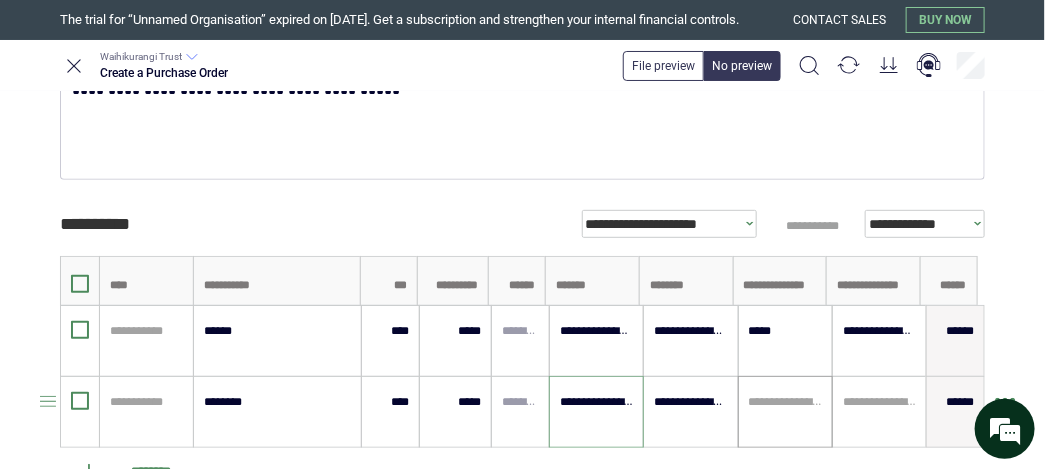 type on "**********" 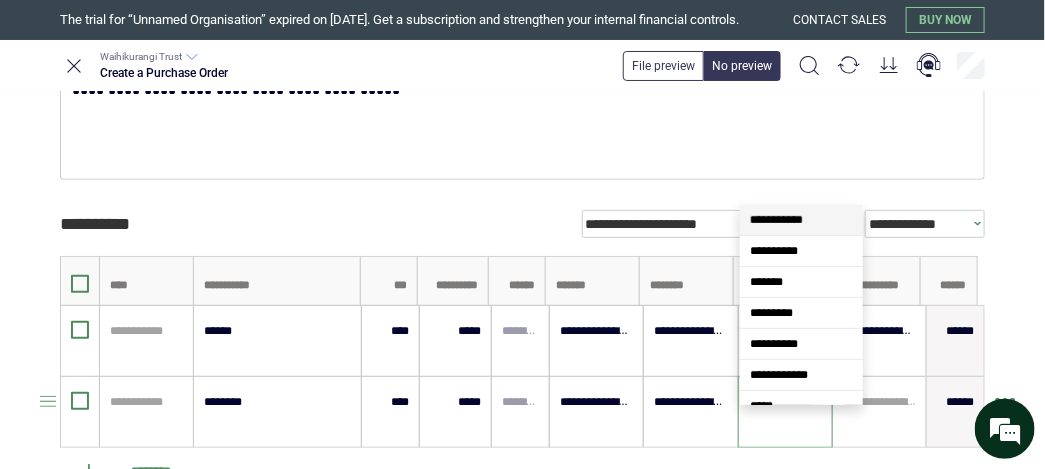 click at bounding box center [785, 402] 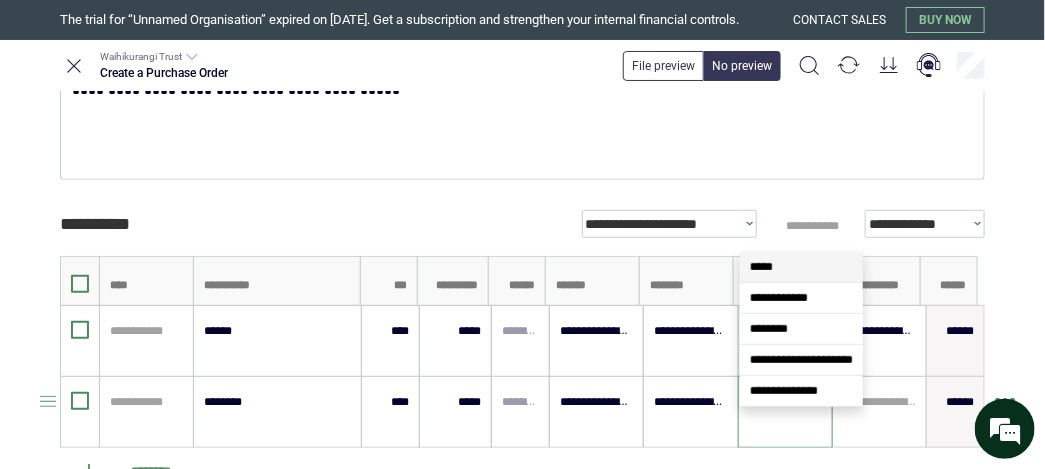 scroll, scrollTop: 0, scrollLeft: 0, axis: both 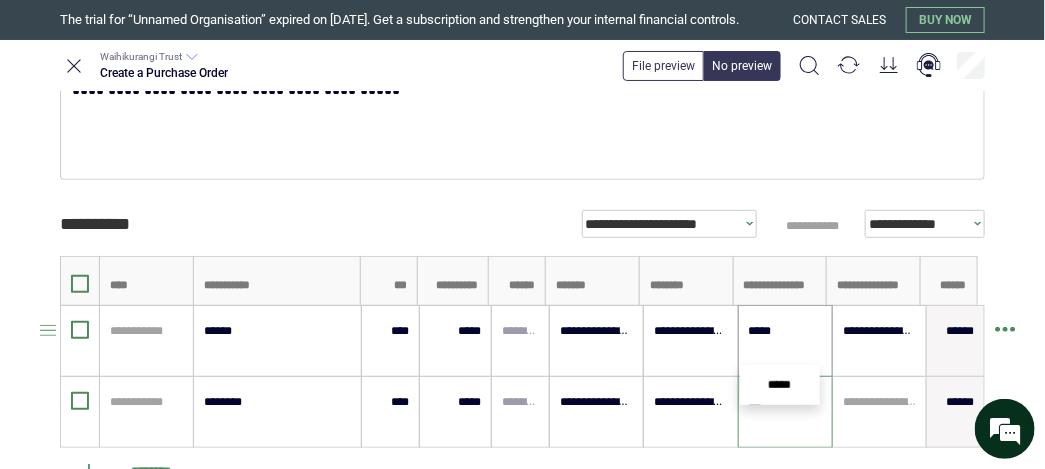 type on "***" 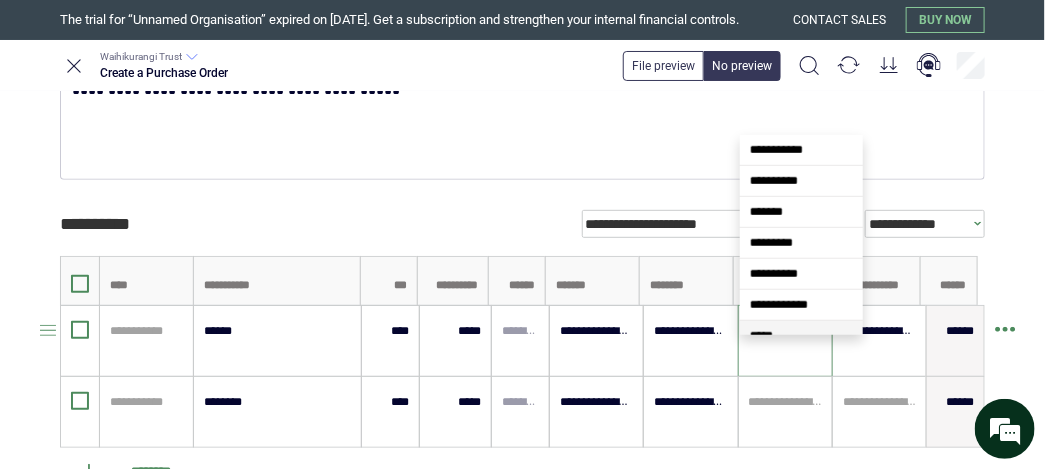click on "*****" at bounding box center (785, 331) 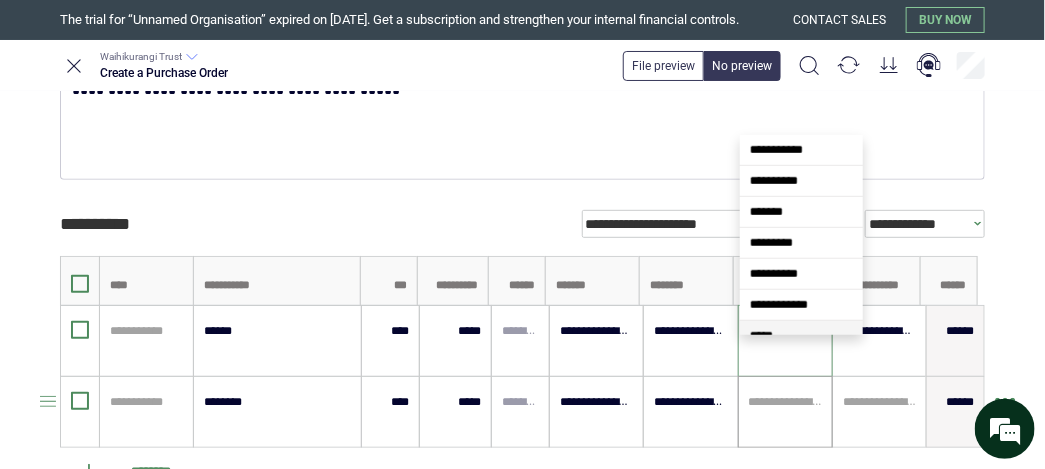 click on "**********" at bounding box center [785, 412] 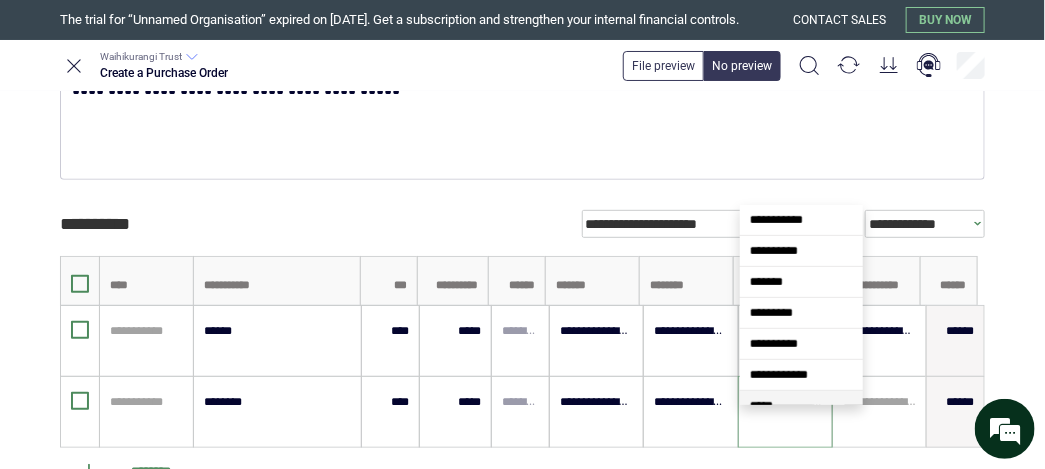 click on "*****" at bounding box center [761, 406] 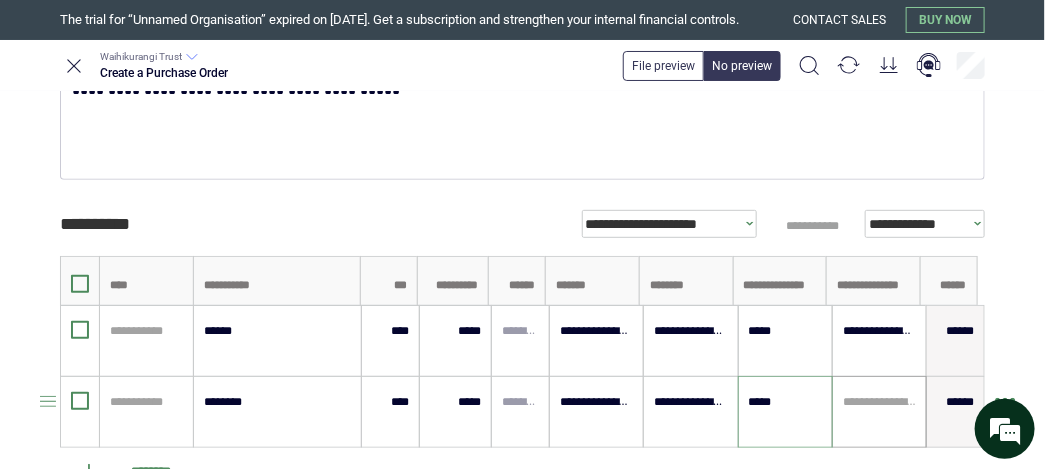 type on "*****" 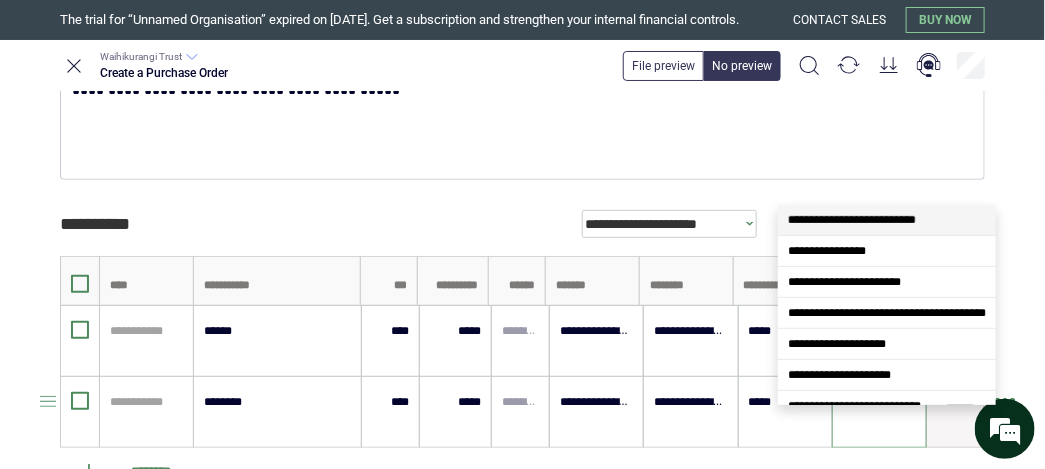 click at bounding box center [879, 402] 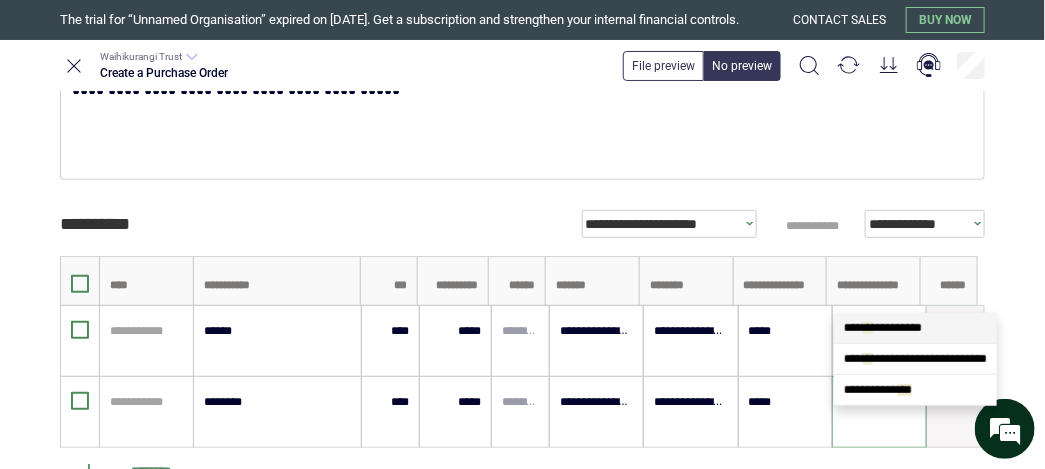 click on "**" at bounding box center [868, 328] 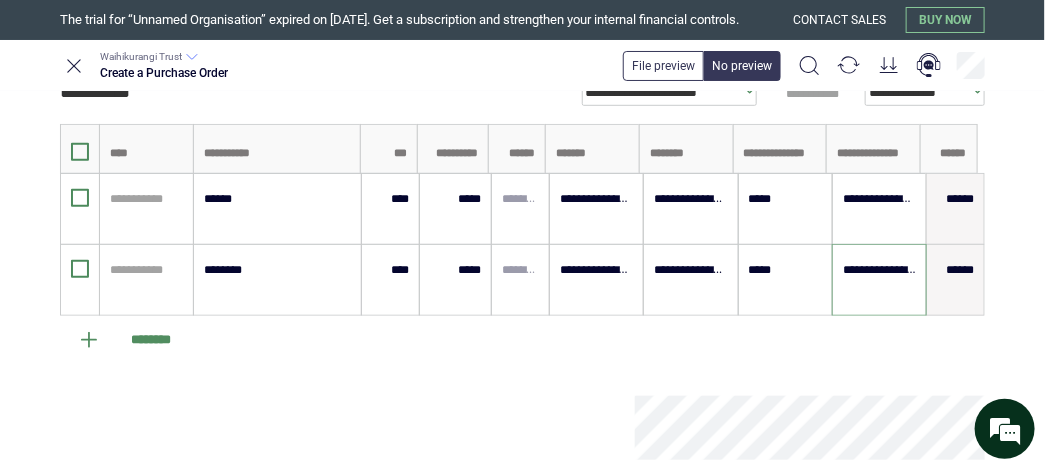 scroll, scrollTop: 463, scrollLeft: 0, axis: vertical 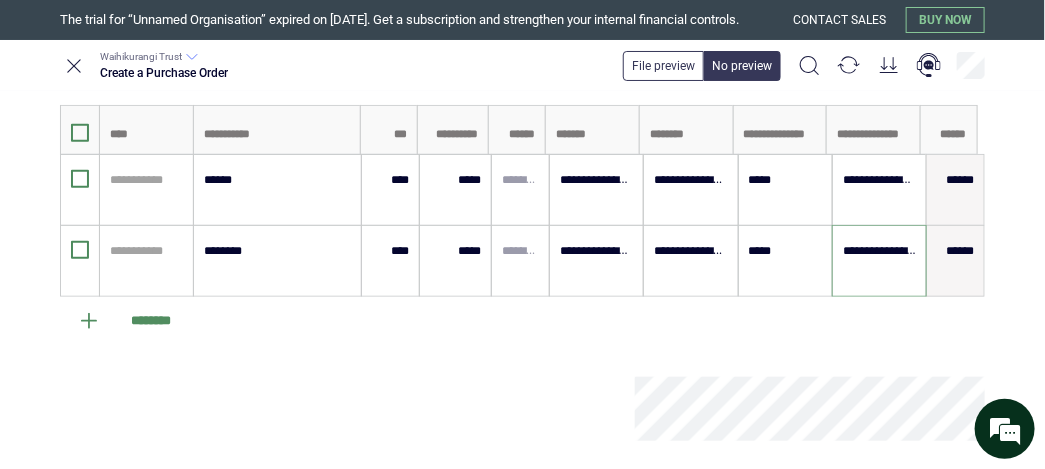 type on "**********" 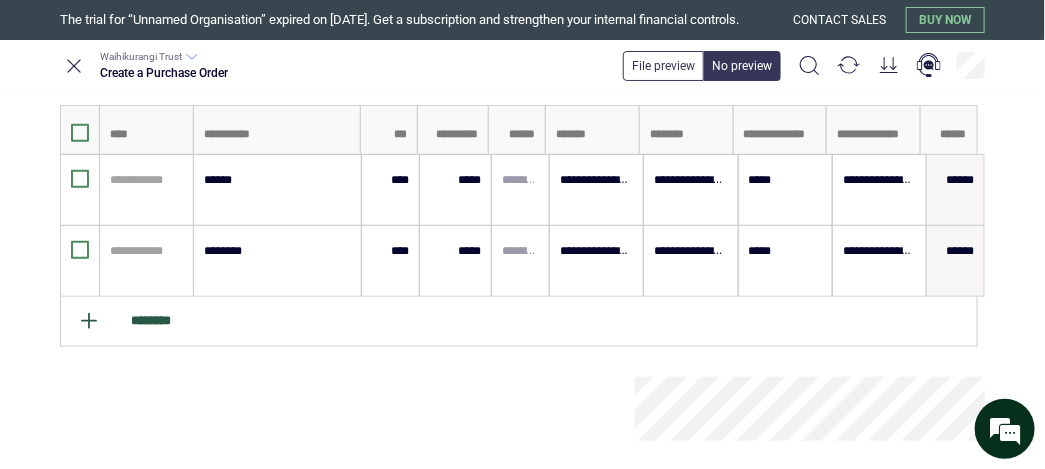click on "********" at bounding box center [519, 322] 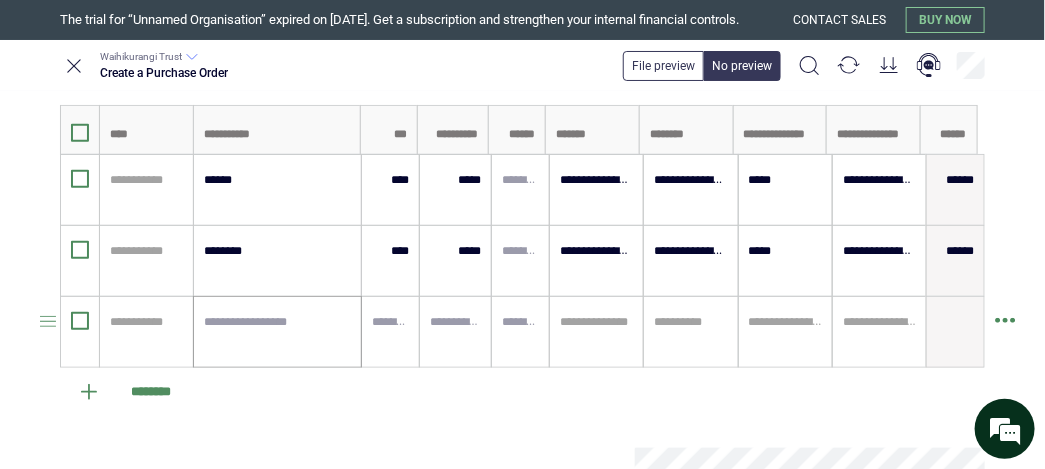 click at bounding box center (277, 332) 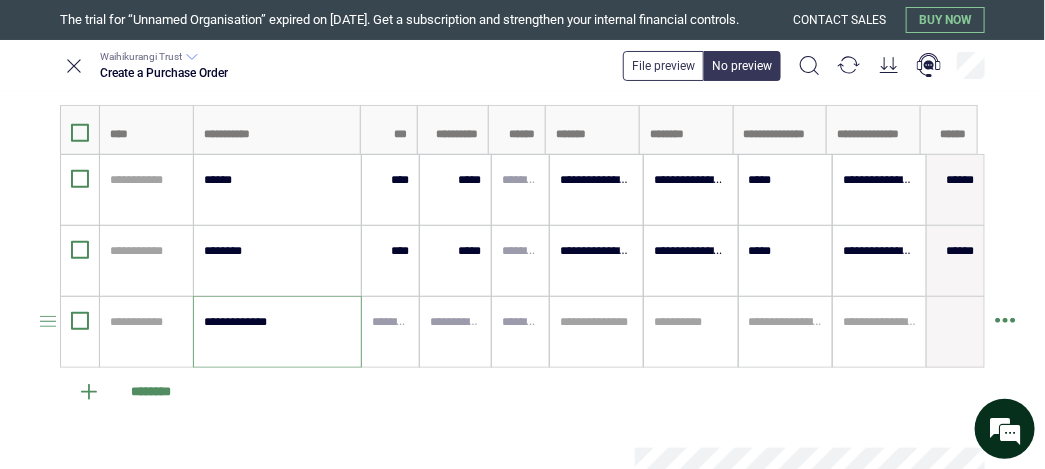type on "**********" 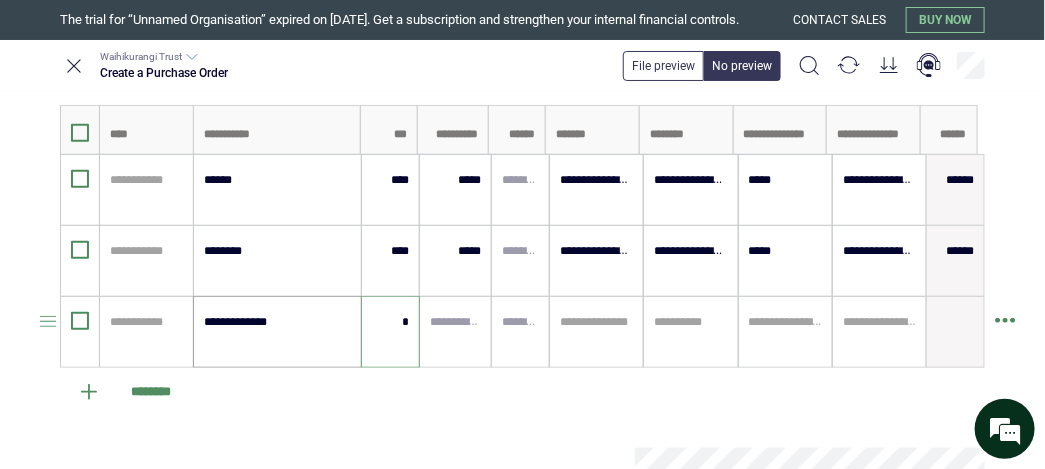 type on "****" 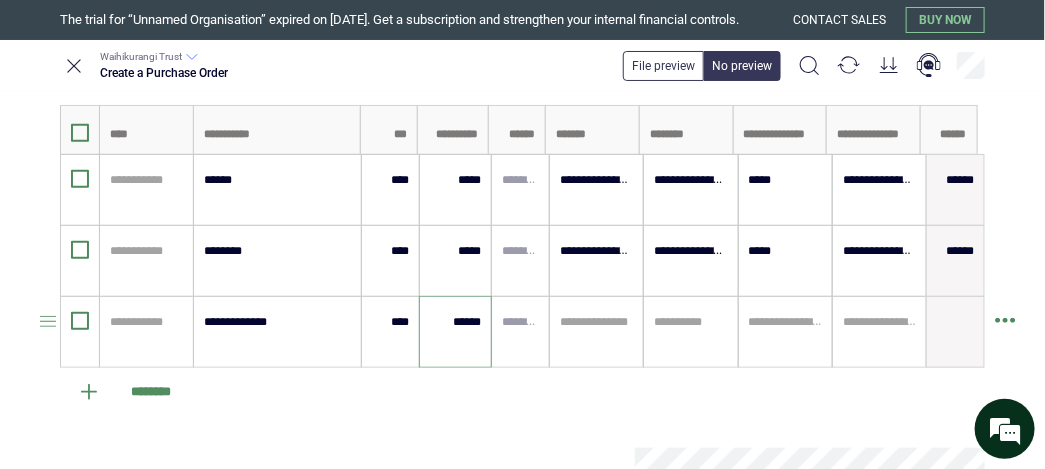 type on "******" 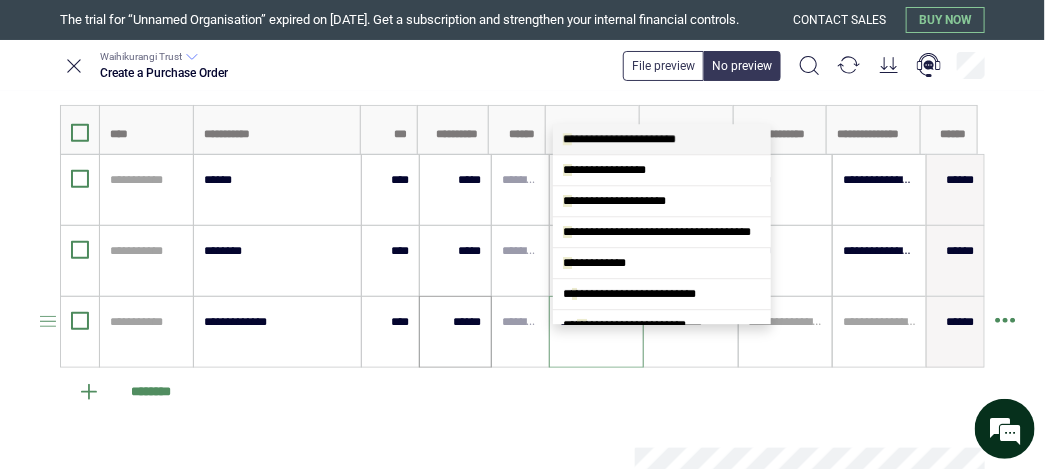 type on "****" 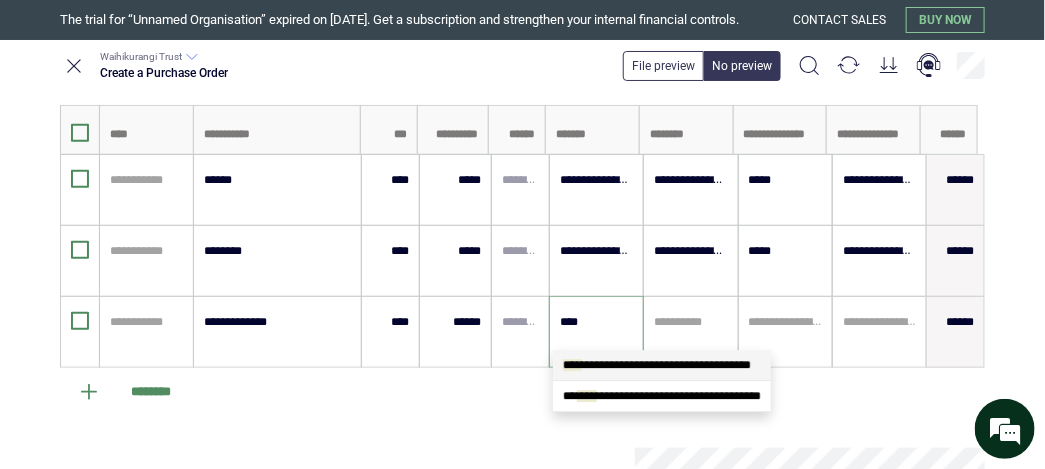 click on "**********" at bounding box center [662, 365] 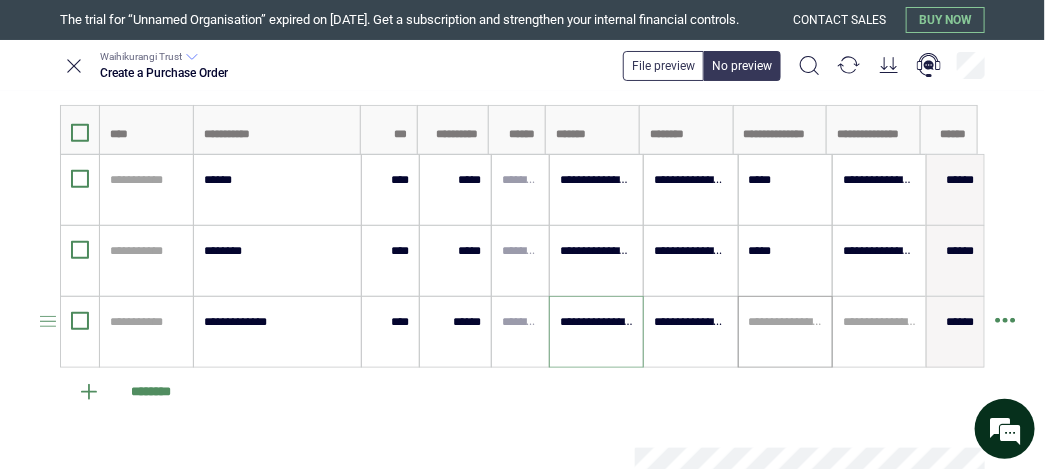 type on "**********" 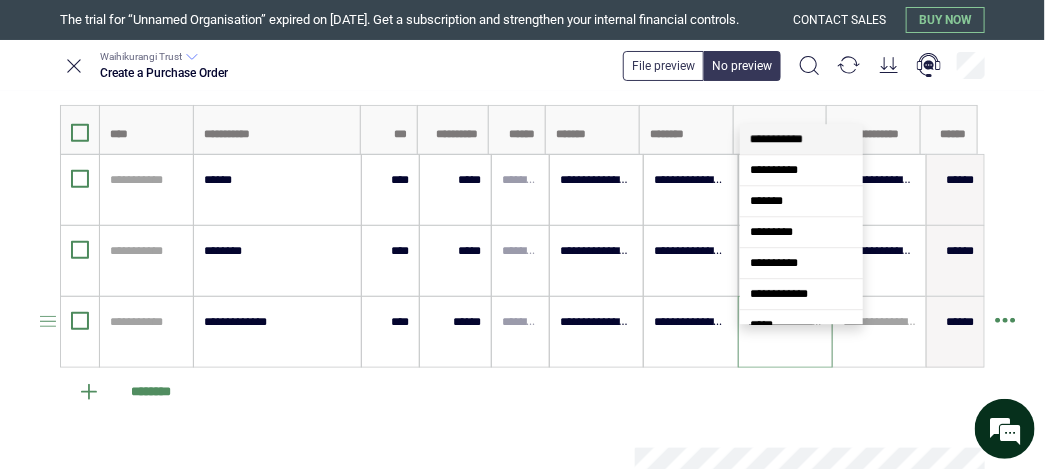 scroll, scrollTop: 0, scrollLeft: 0, axis: both 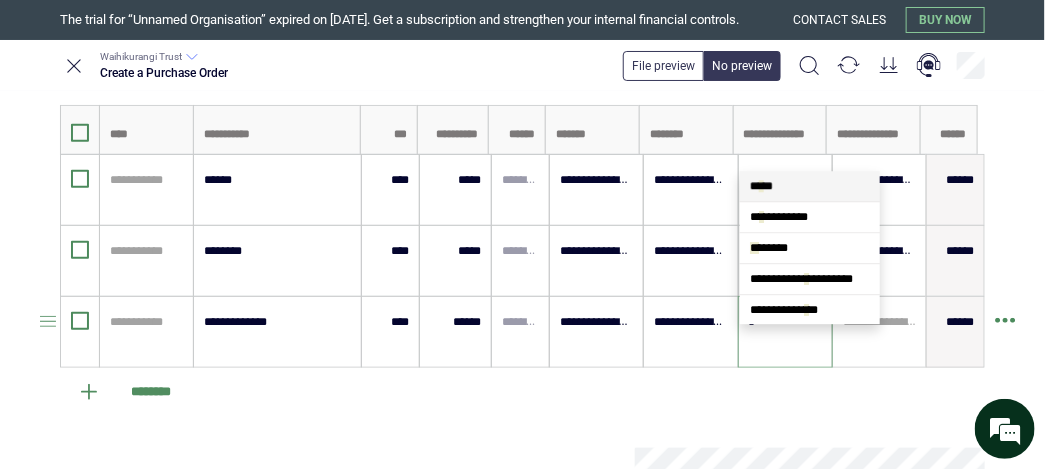 type on "**" 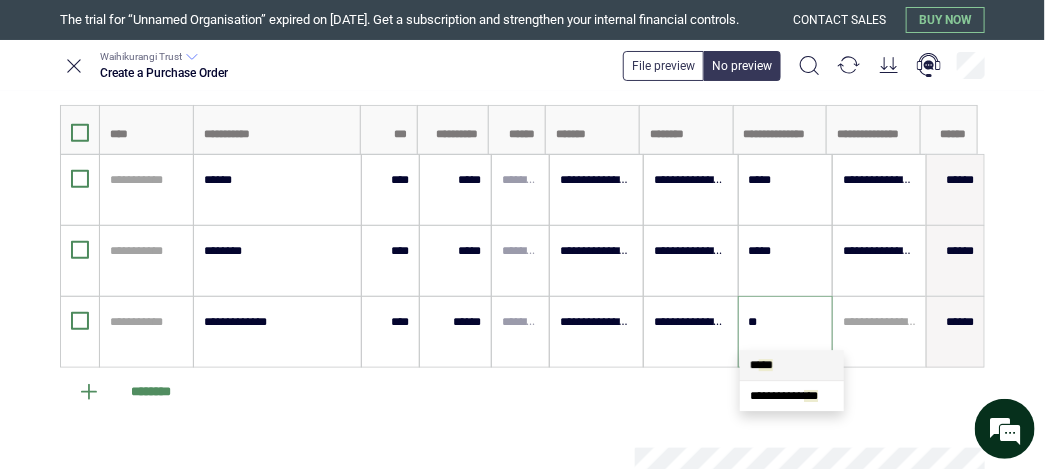 click on "* ** *" at bounding box center (792, 365) 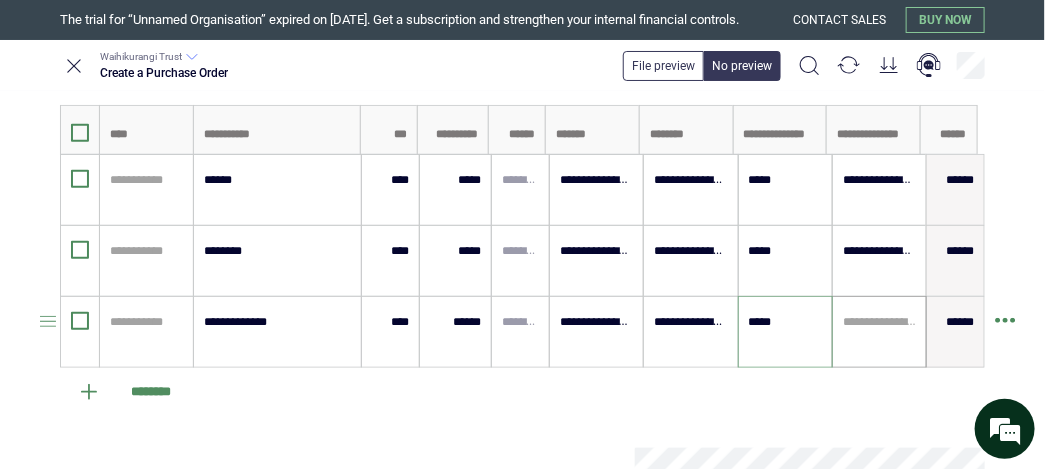 type on "*****" 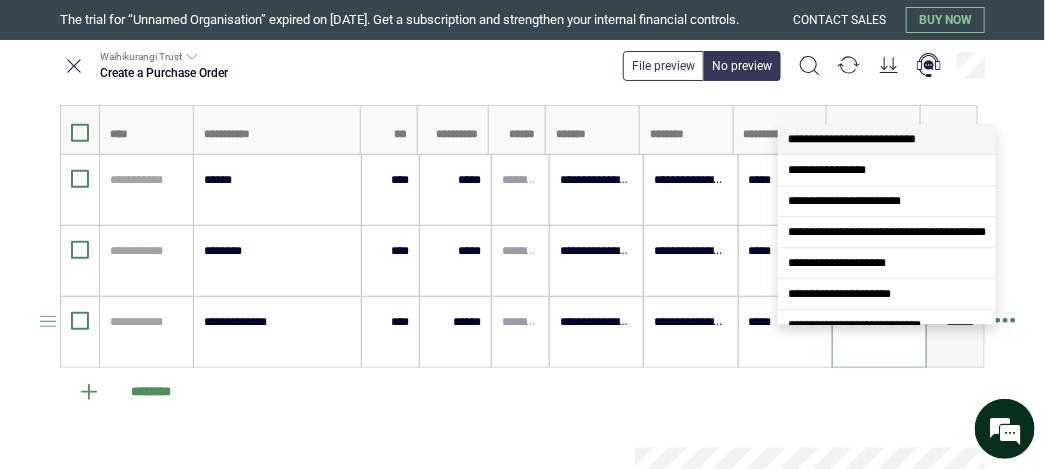 click at bounding box center (879, 322) 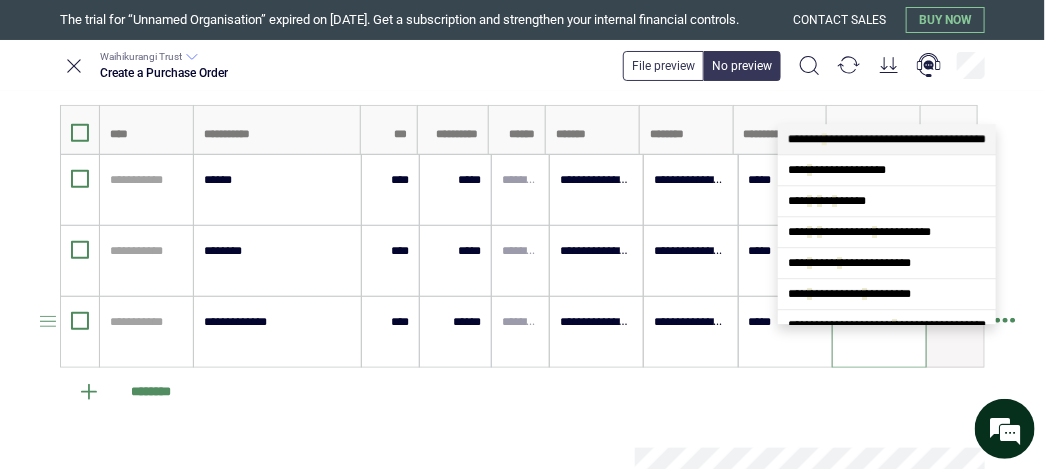 type on "**" 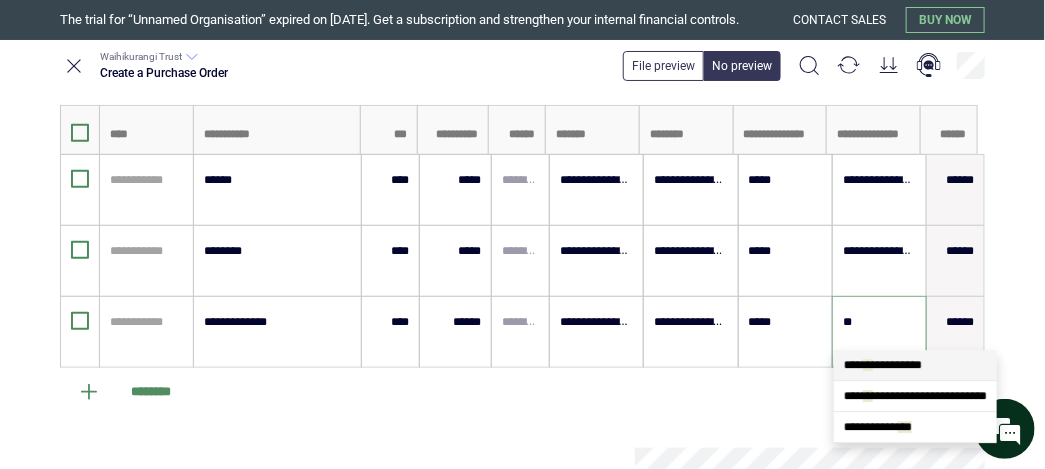 click on "**" at bounding box center (868, 365) 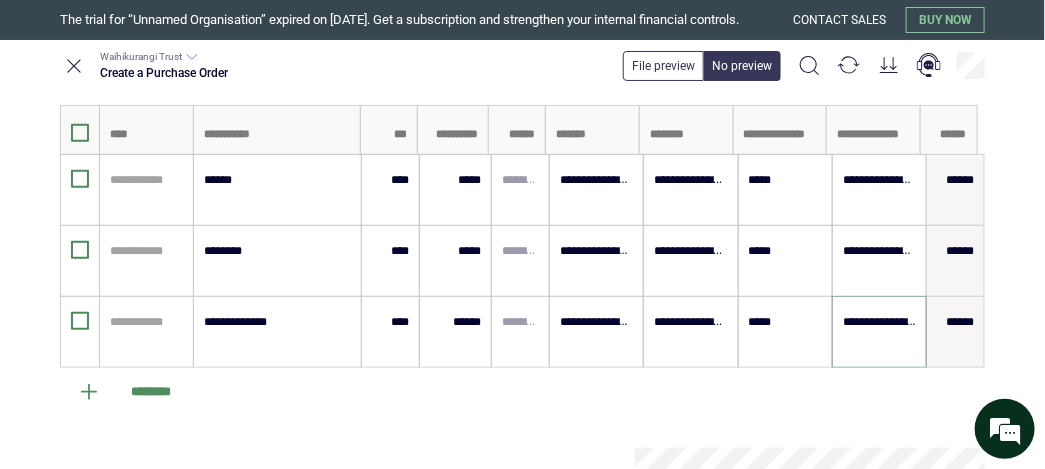 scroll, scrollTop: 775, scrollLeft: 0, axis: vertical 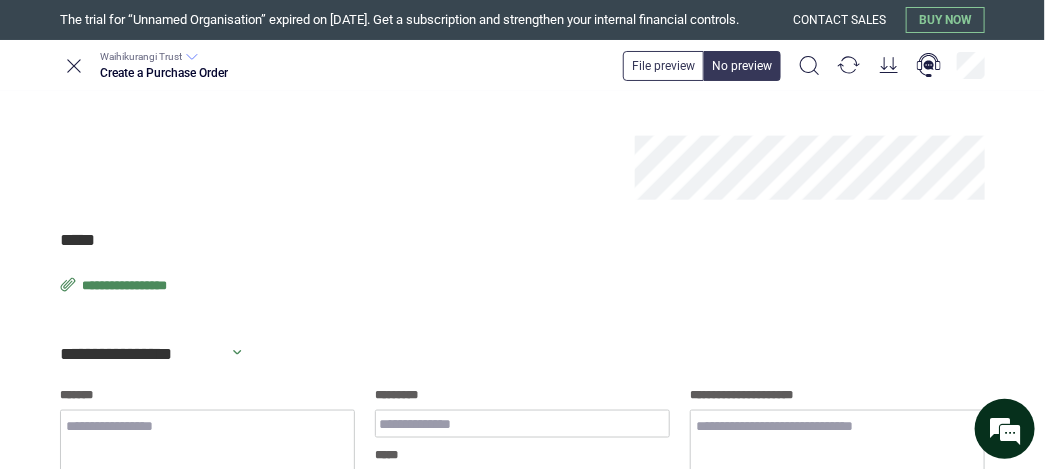 type on "**********" 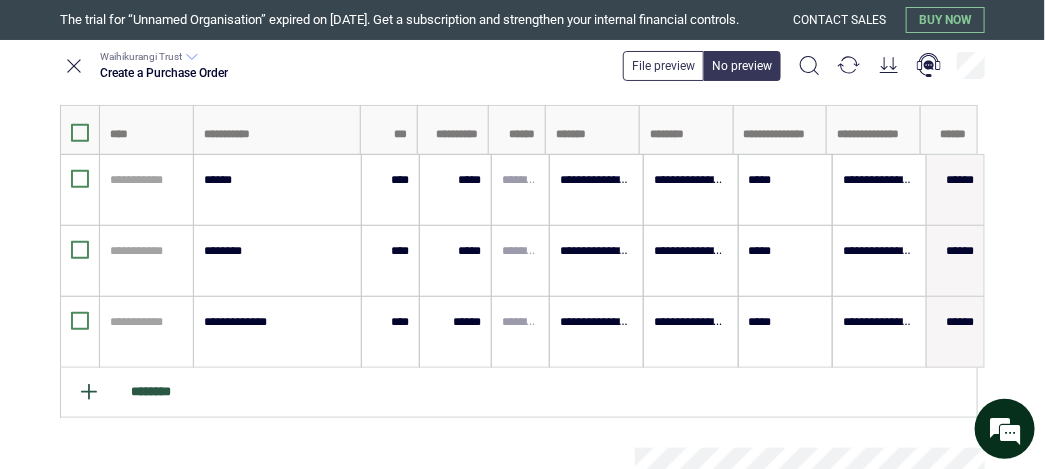 click on "********" at bounding box center (519, 393) 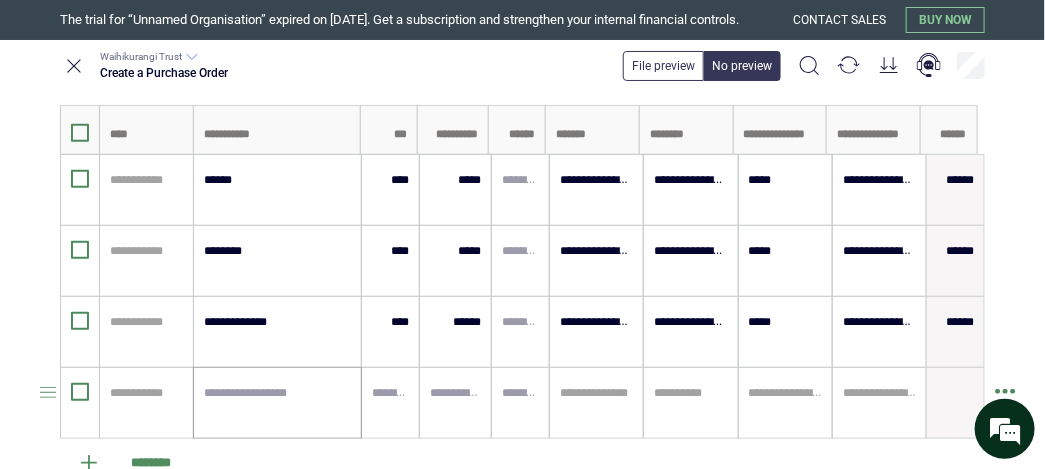 click at bounding box center (277, 403) 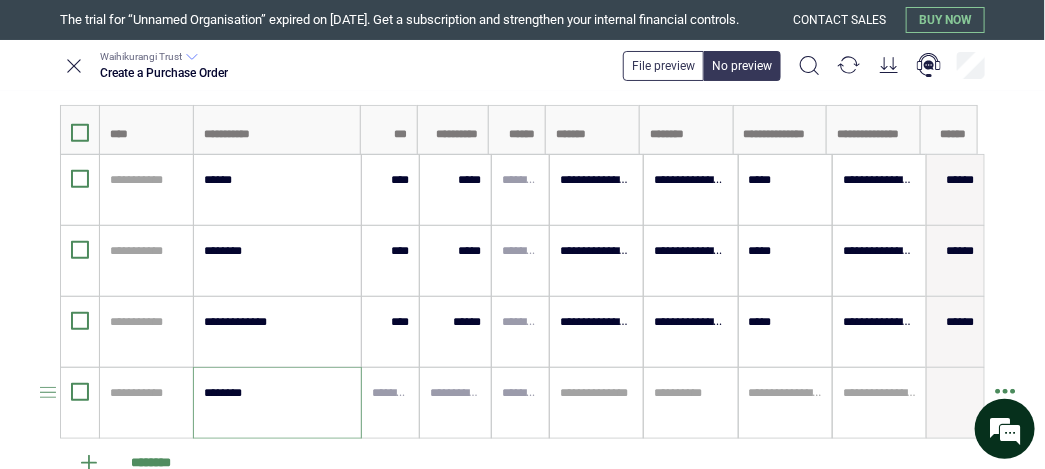 type on "********" 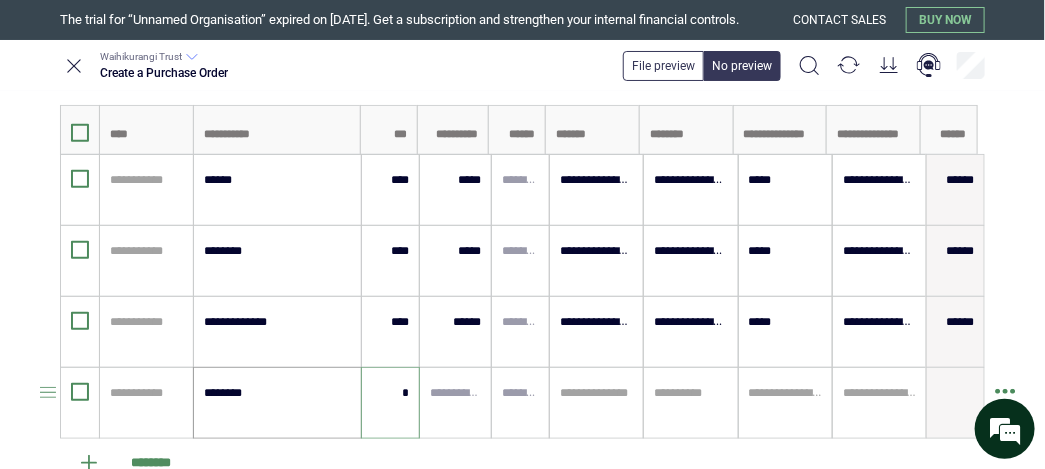 type on "****" 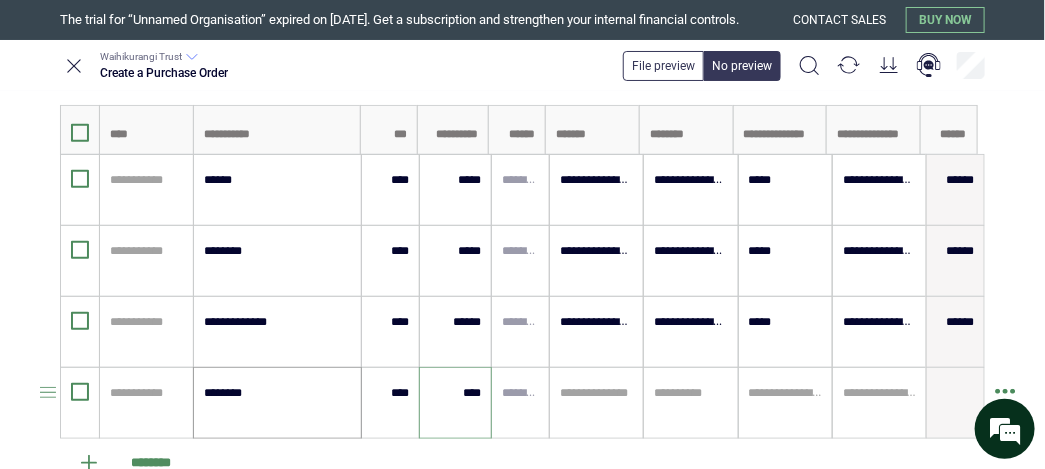 type on "*****" 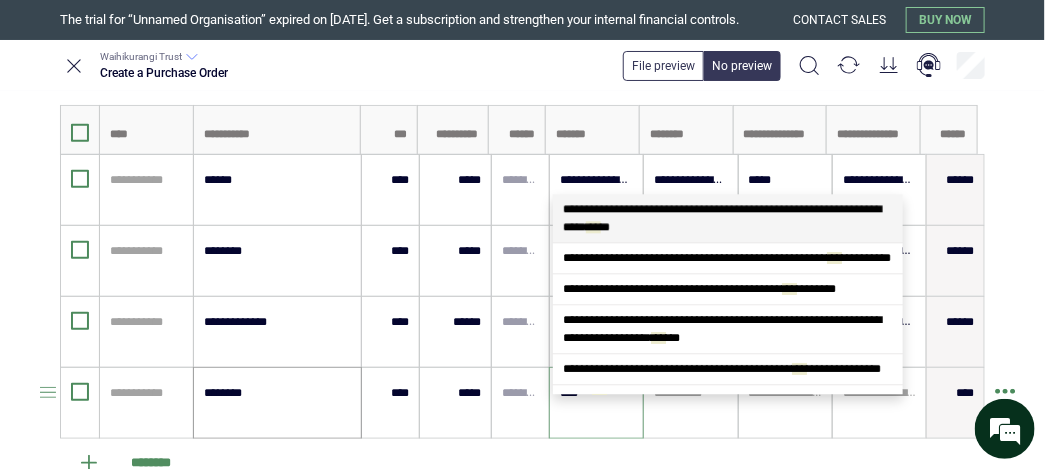 scroll, scrollTop: 0, scrollLeft: 0, axis: both 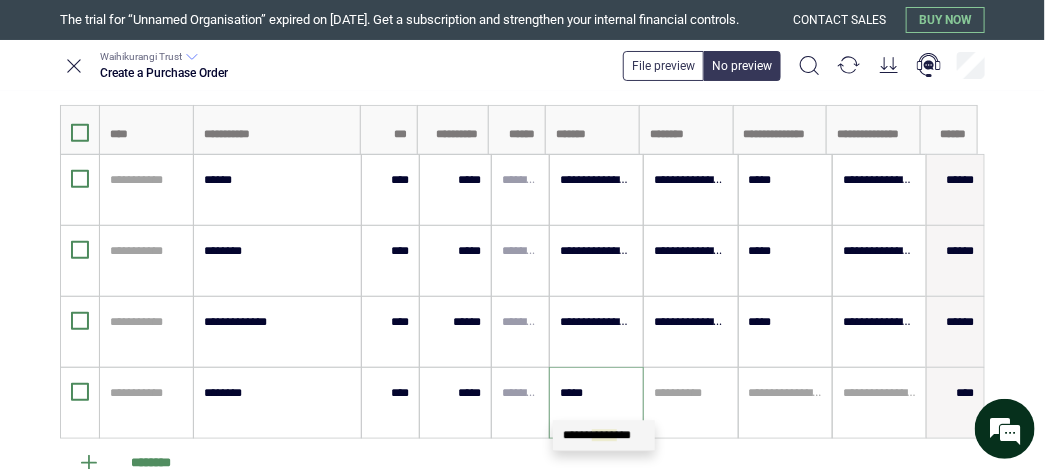 click on "***** ***** ***" at bounding box center (597, 435) 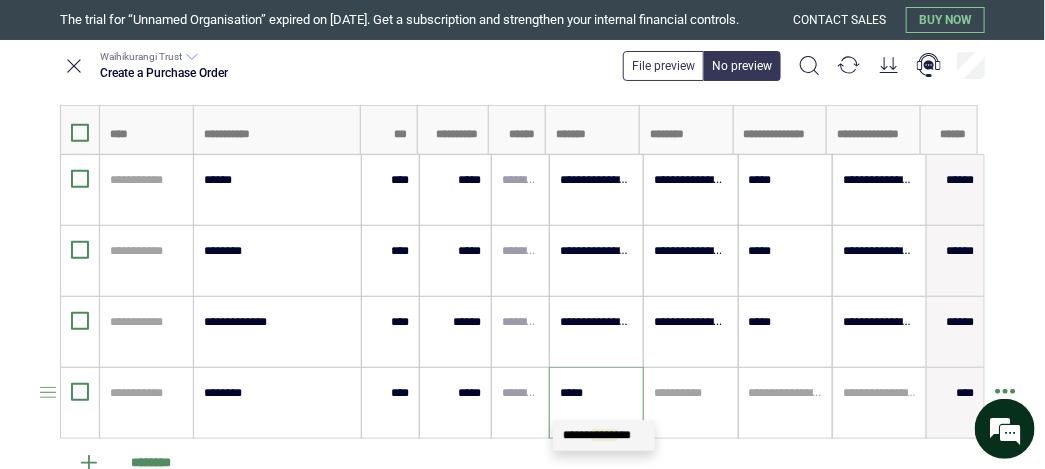 type 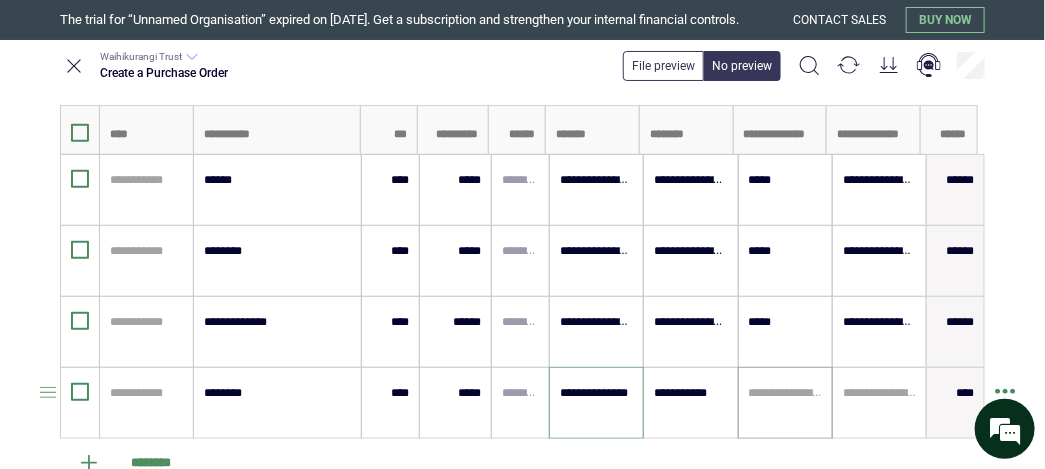 type on "**********" 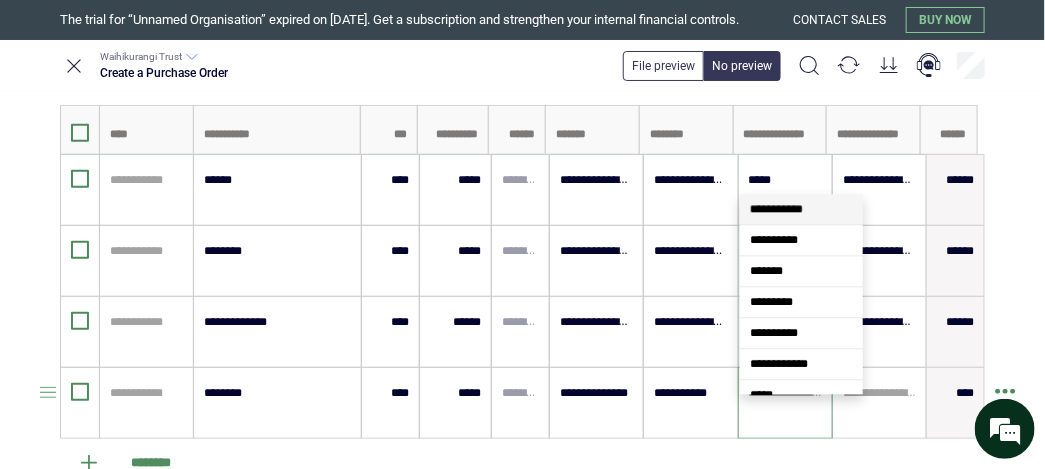 click at bounding box center [785, 393] 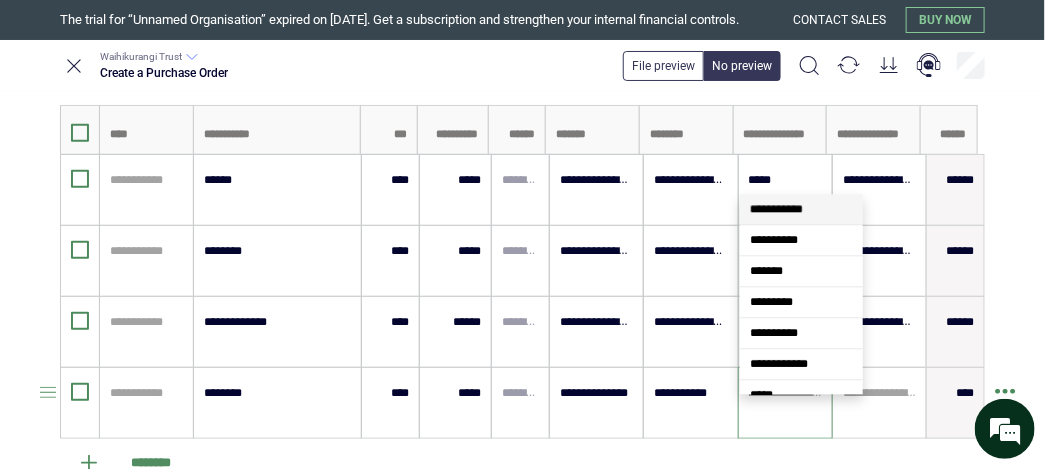 scroll, scrollTop: 0, scrollLeft: 0, axis: both 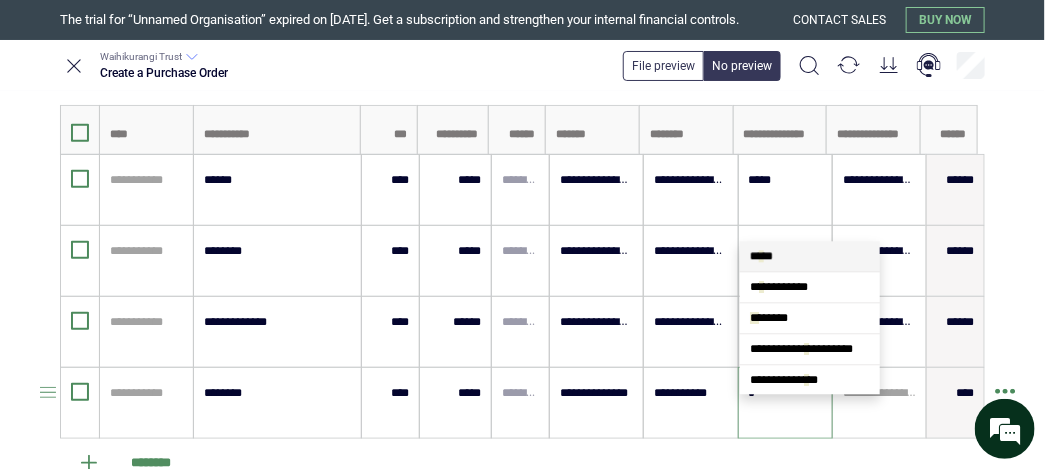 type on "**" 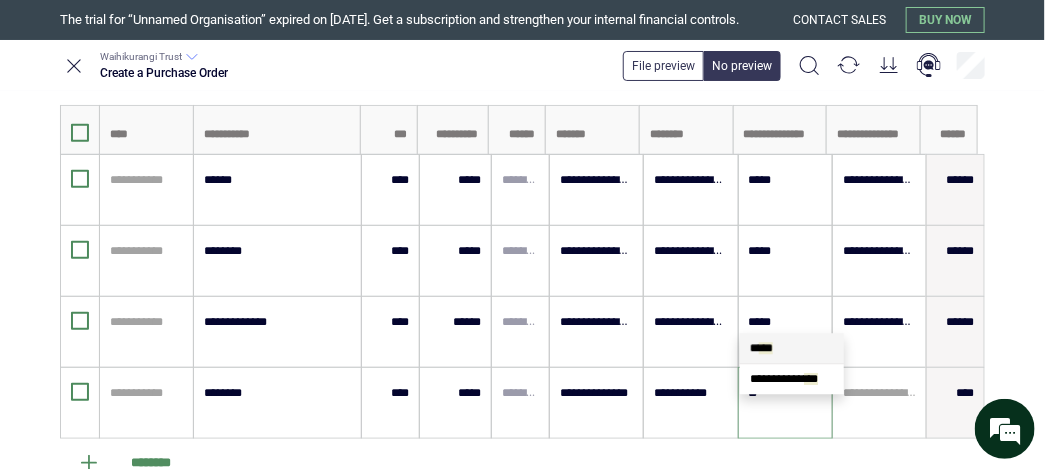click on "* ** *" at bounding box center (792, 348) 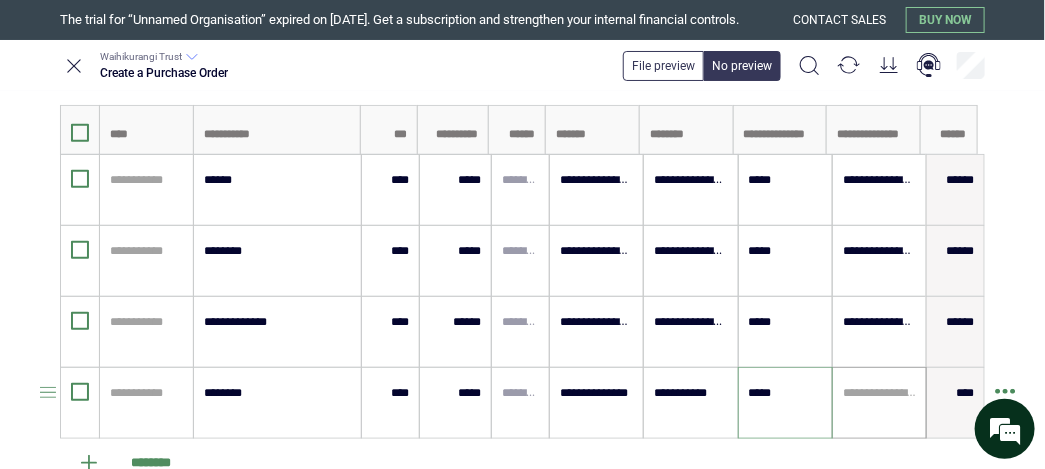 type on "*****" 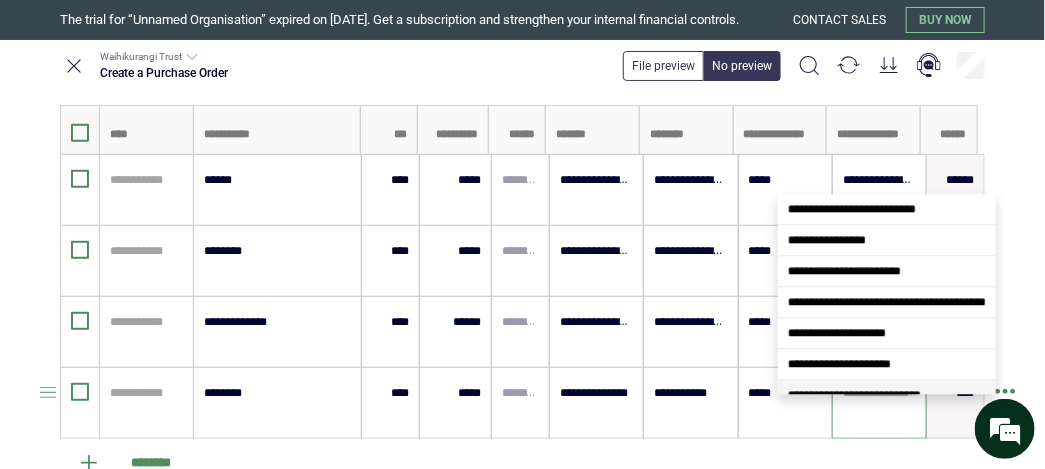click at bounding box center (879, 393) 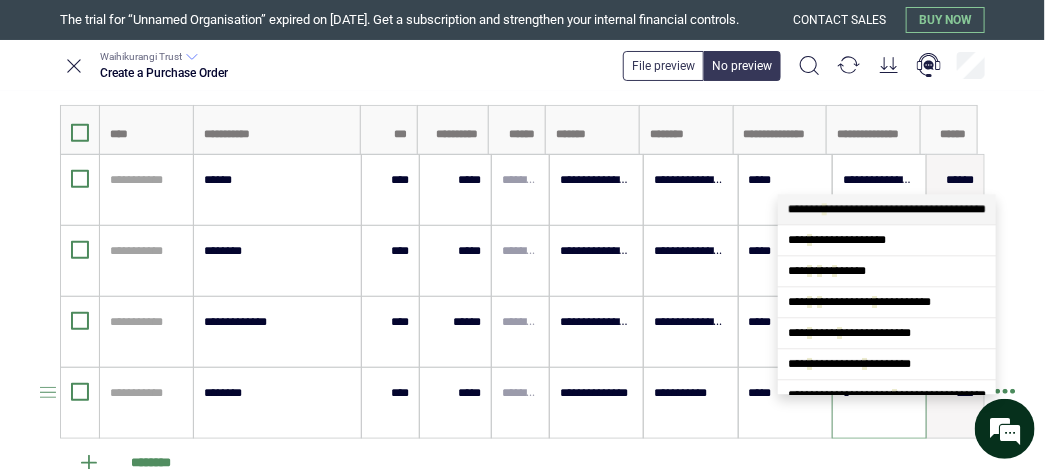 type on "**" 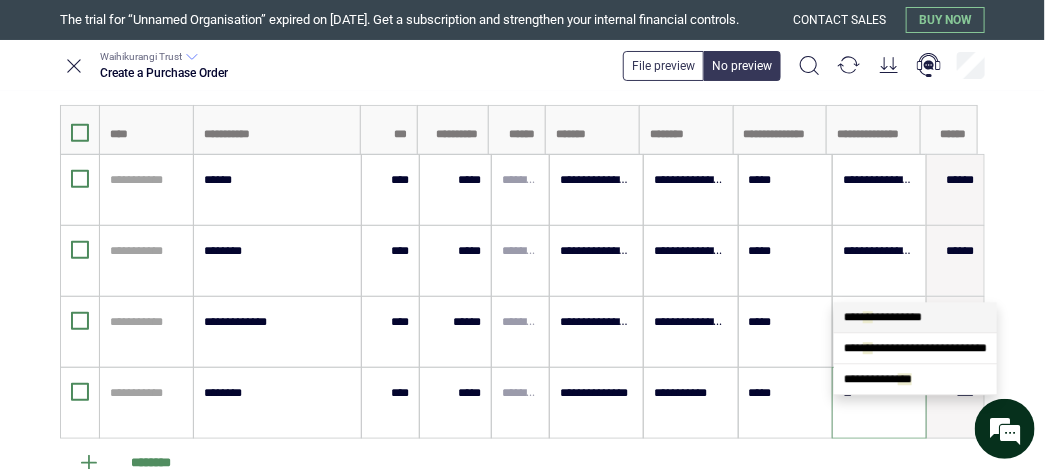click on "**********" at bounding box center [915, 317] 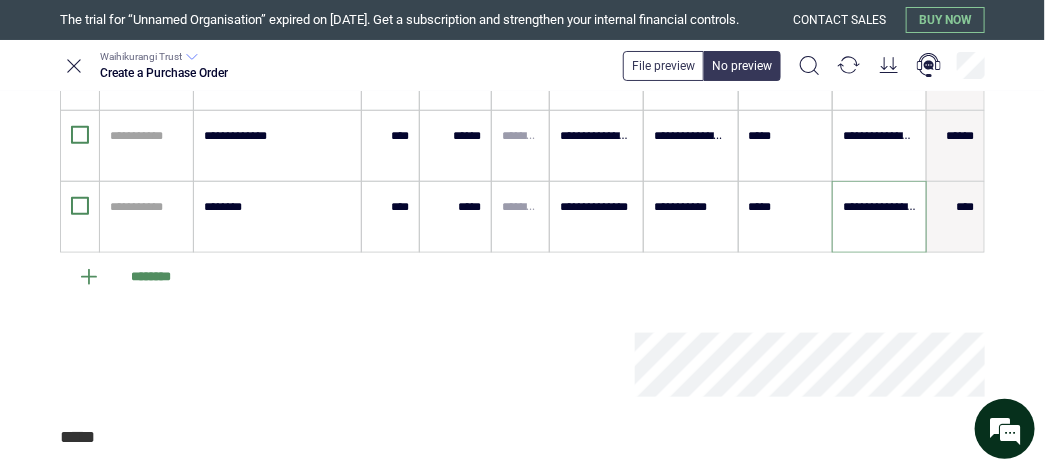 scroll, scrollTop: 651, scrollLeft: 0, axis: vertical 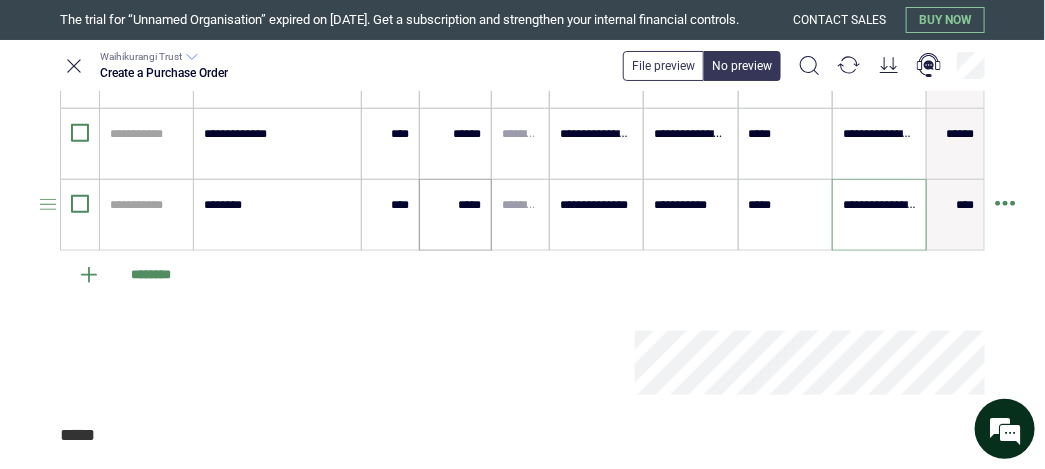type on "**********" 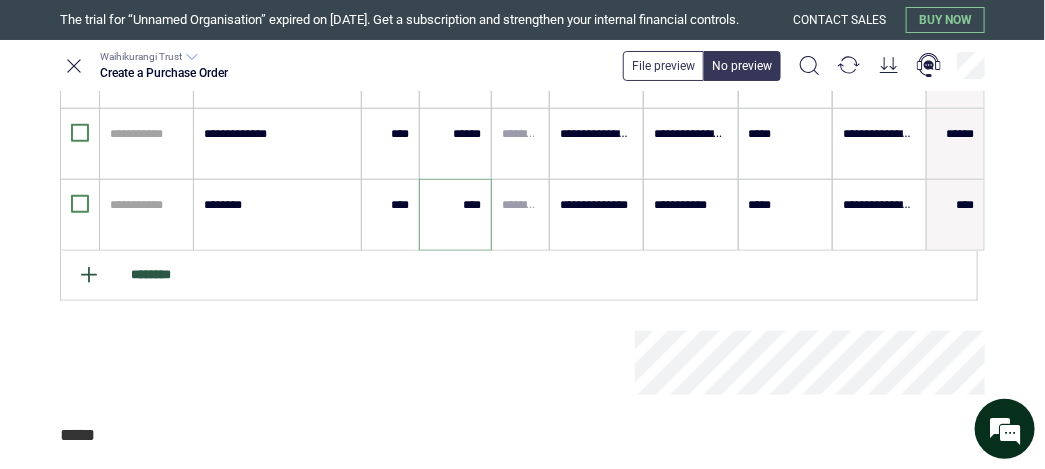 type on "****" 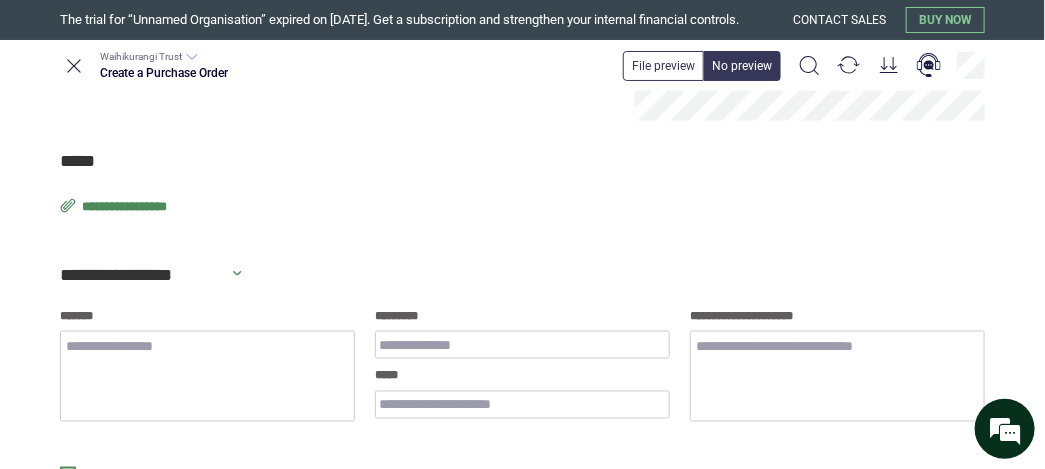 scroll, scrollTop: 929, scrollLeft: 0, axis: vertical 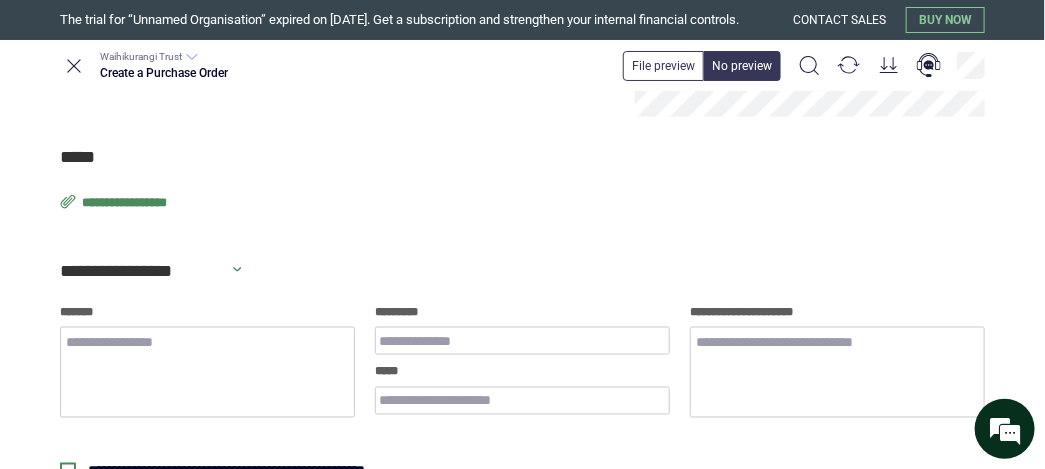 click on "**********" at bounding box center (126, 203) 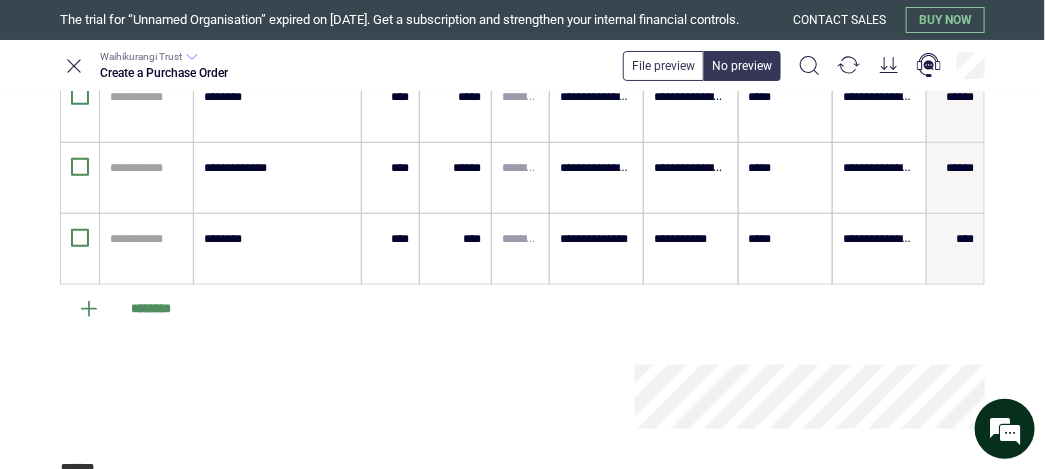 scroll, scrollTop: 304, scrollLeft: 0, axis: vertical 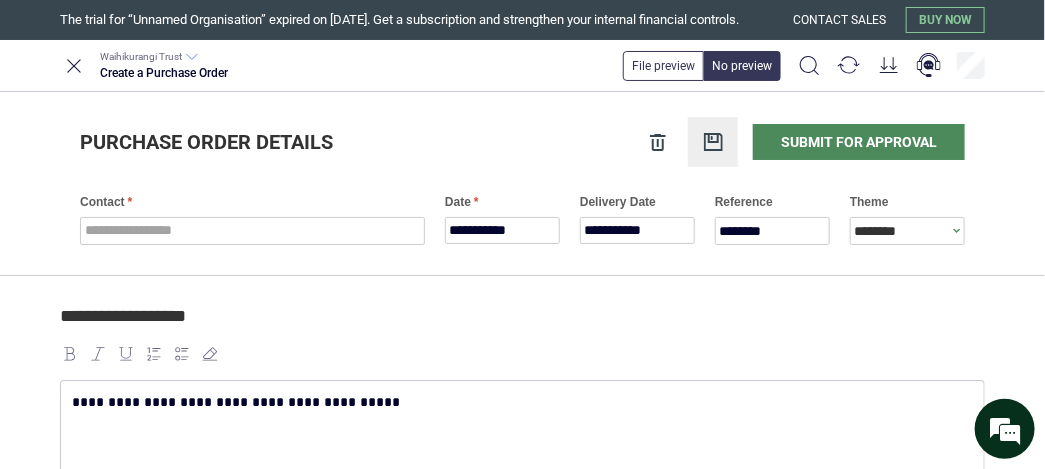click 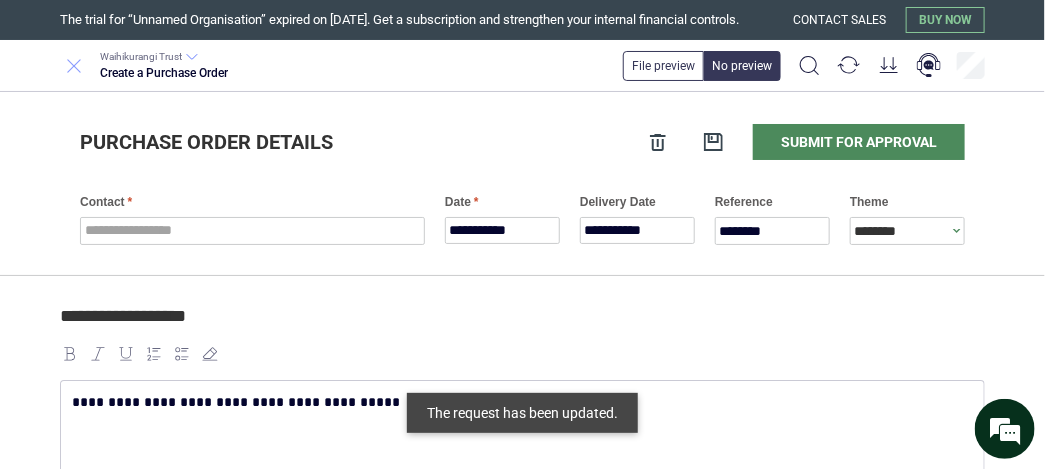 click 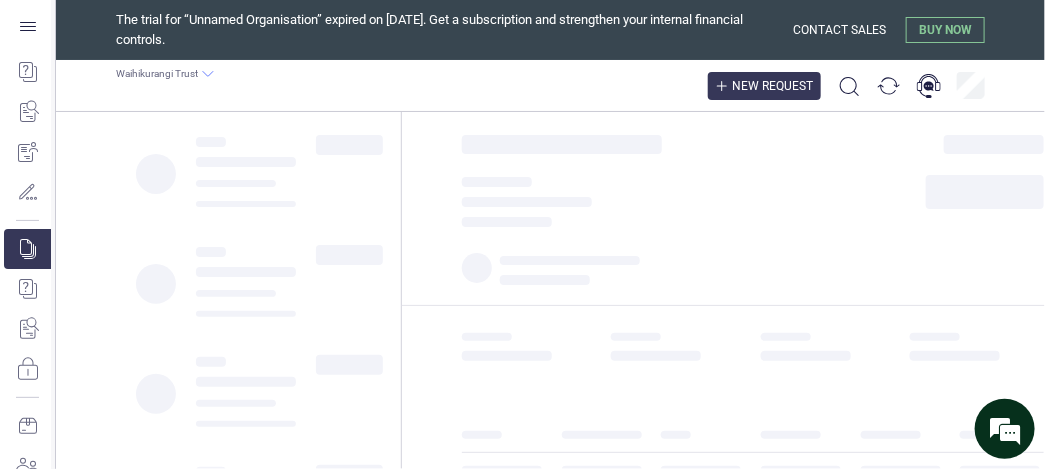 click on "New request" at bounding box center (772, 86) 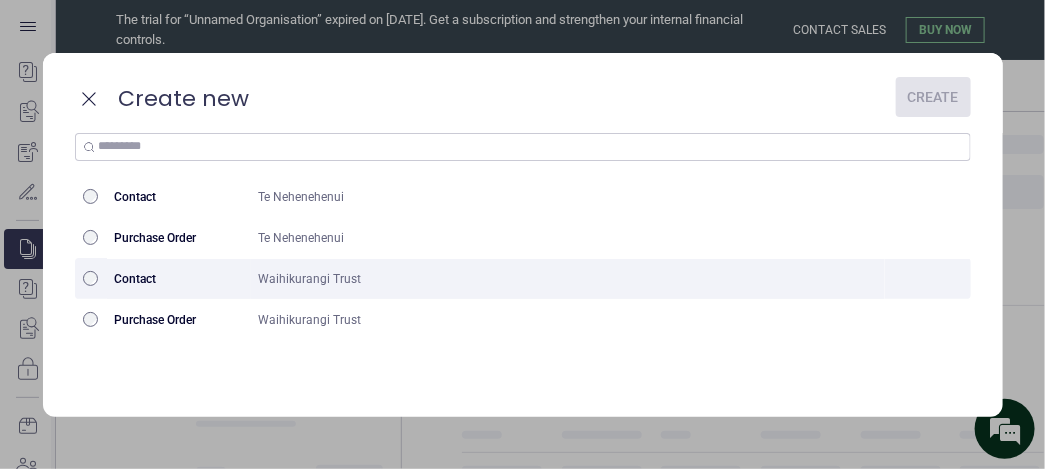 click on "Waihikurangi Trust" at bounding box center [568, 279] 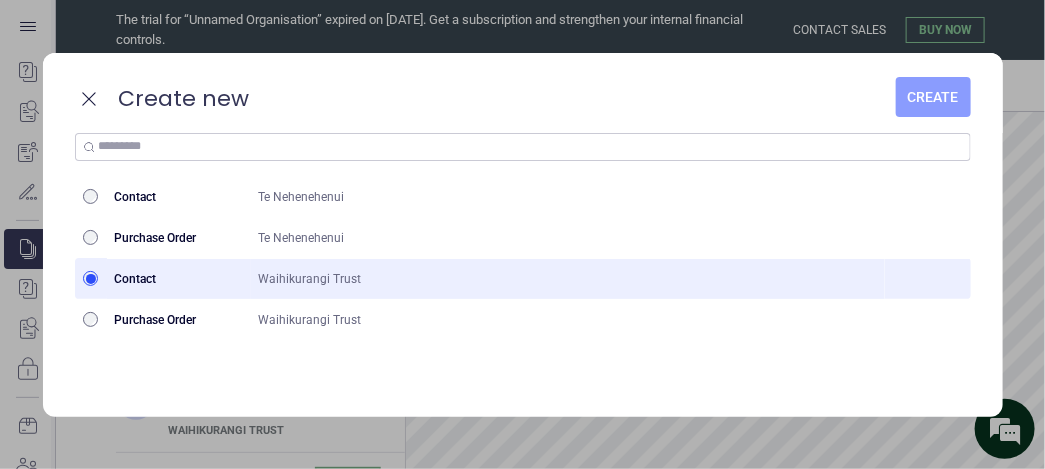 click on "Create" at bounding box center (933, 97) 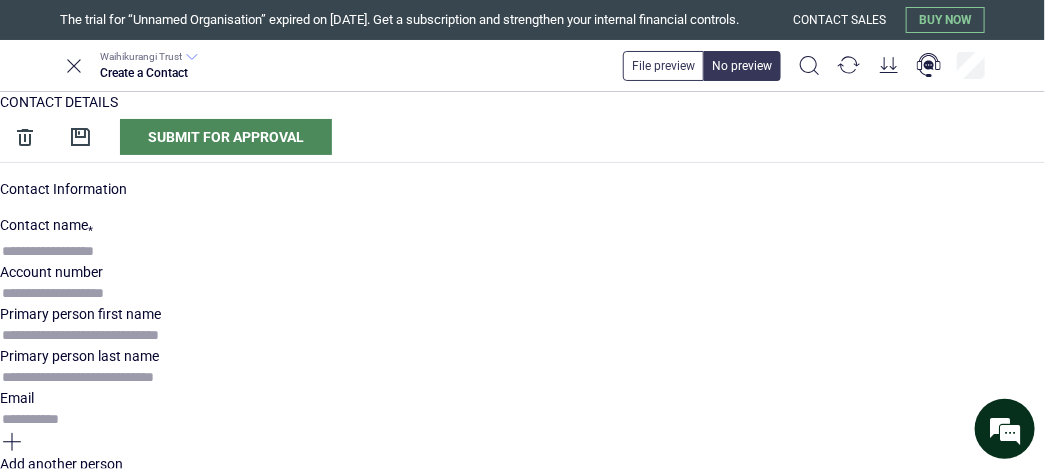 click on "Contact name  *" at bounding box center (522, 251) 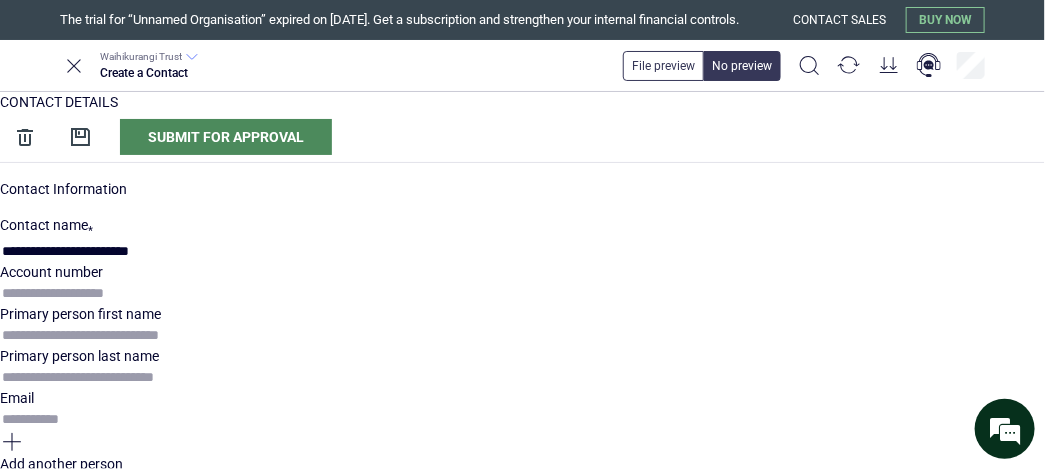 type on "**********" 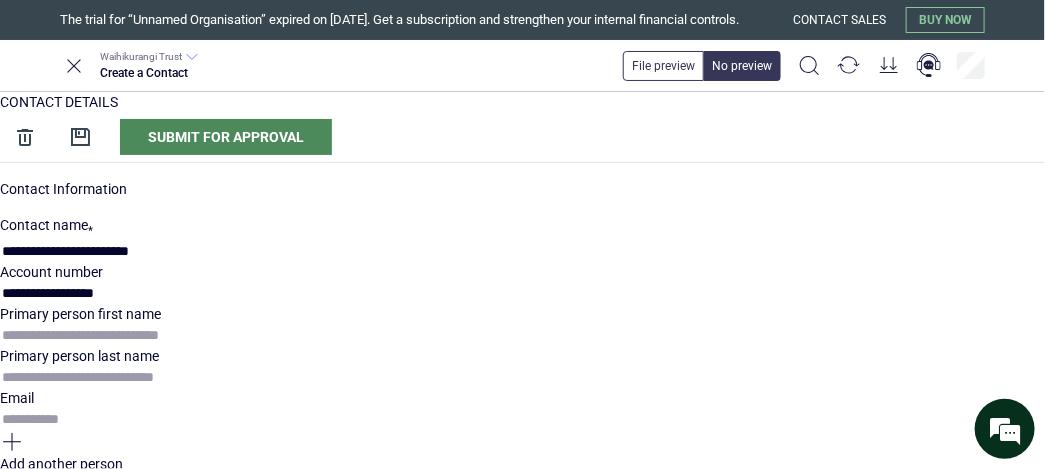 type on "**********" 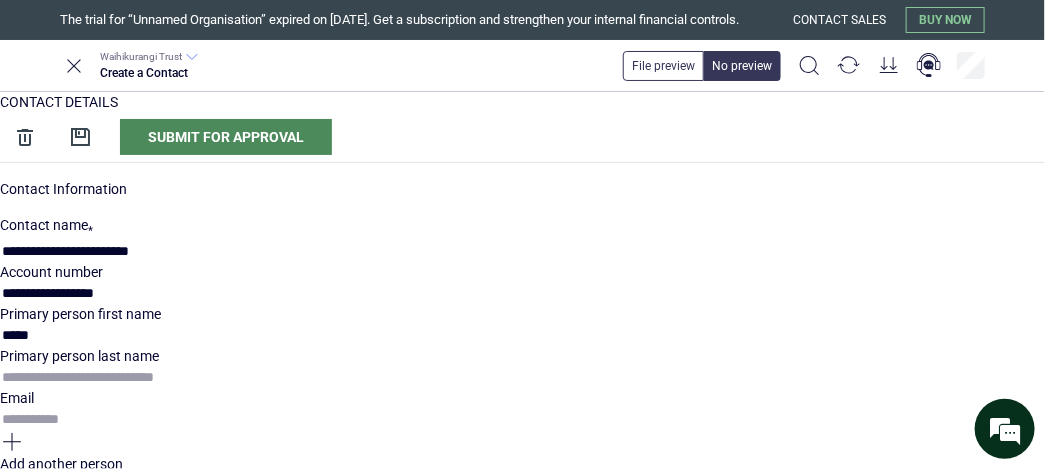 type on "*****" 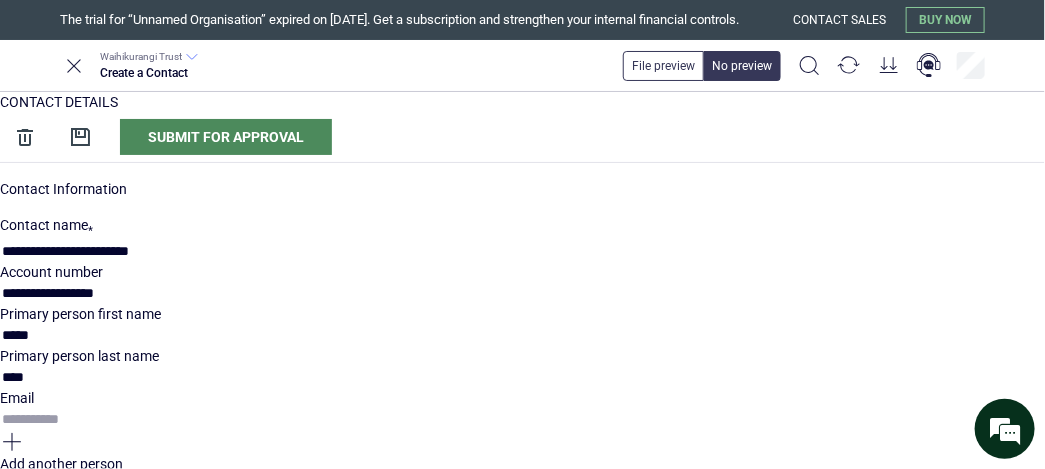 type on "****" 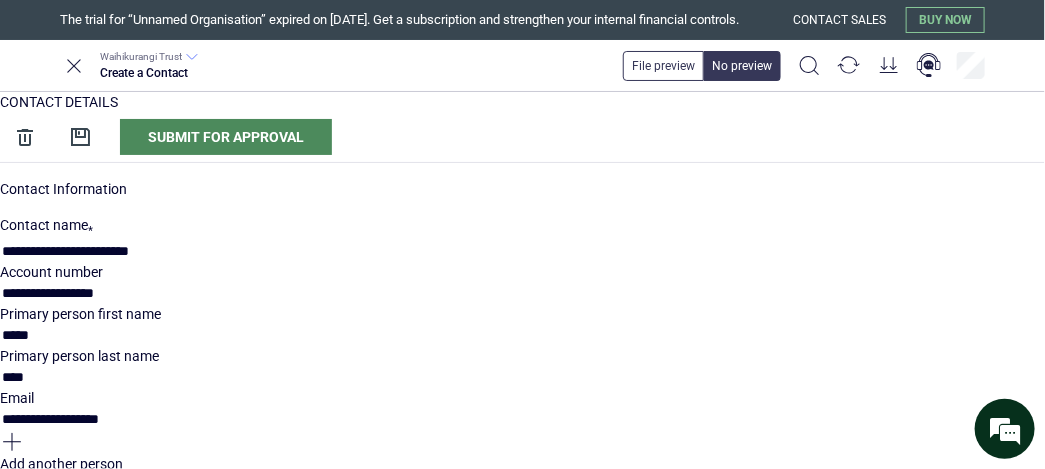 type on "**********" 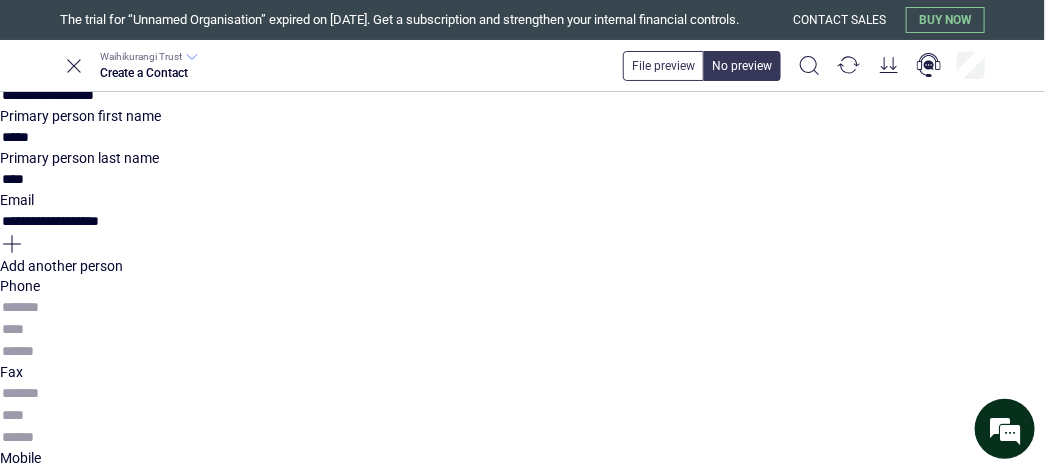 type 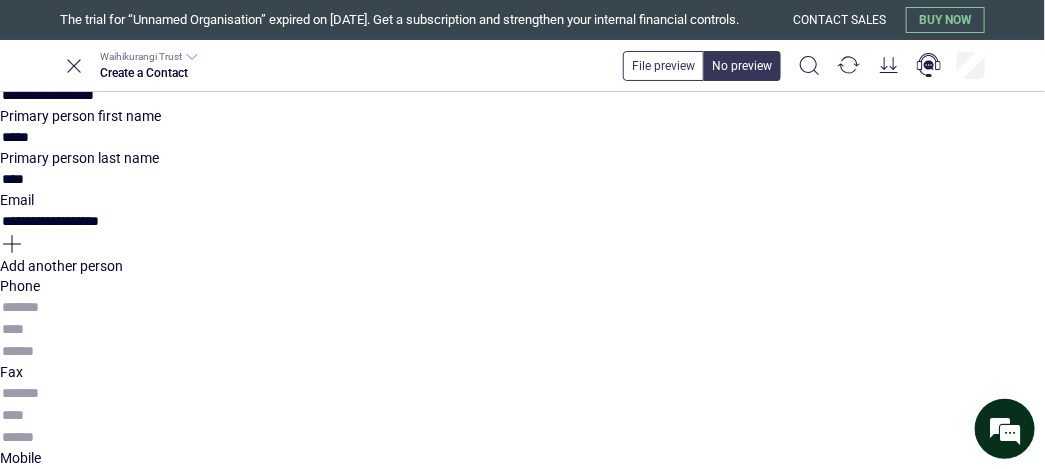 click at bounding box center [522, 307] 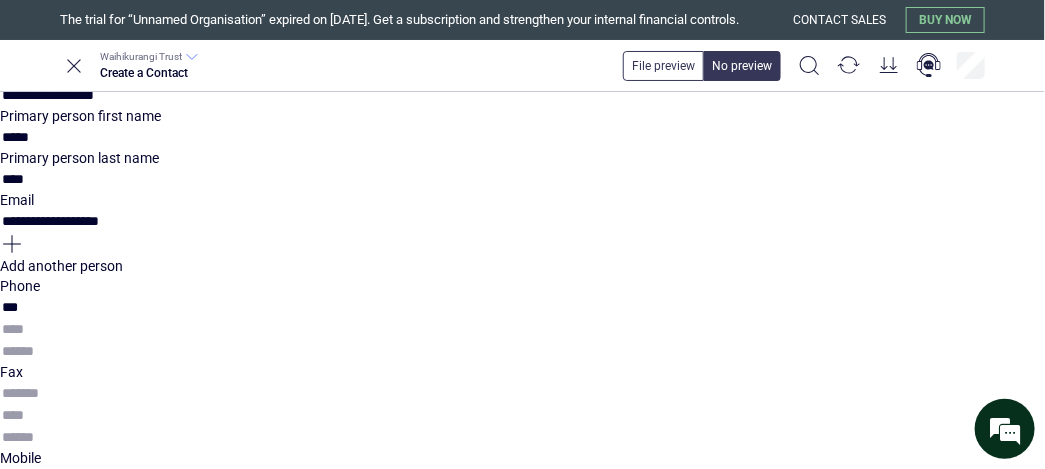 type on "***" 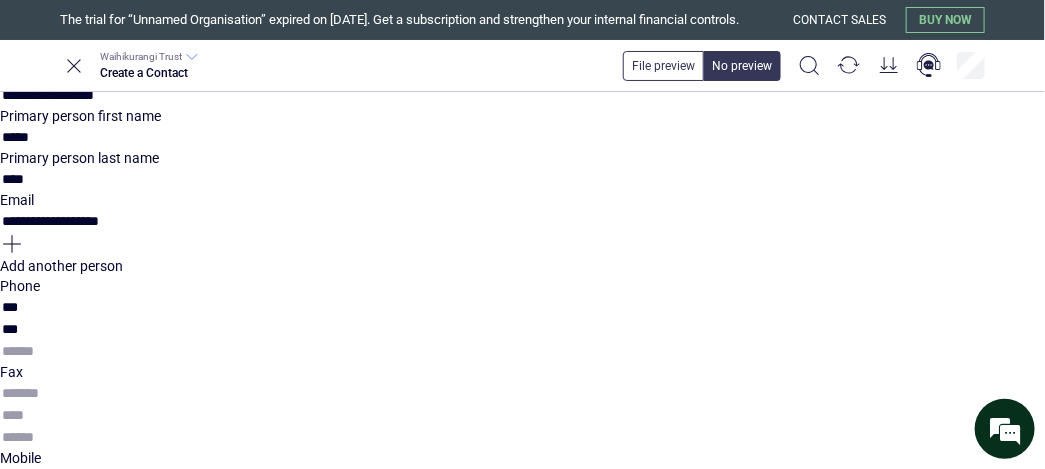 type on "***" 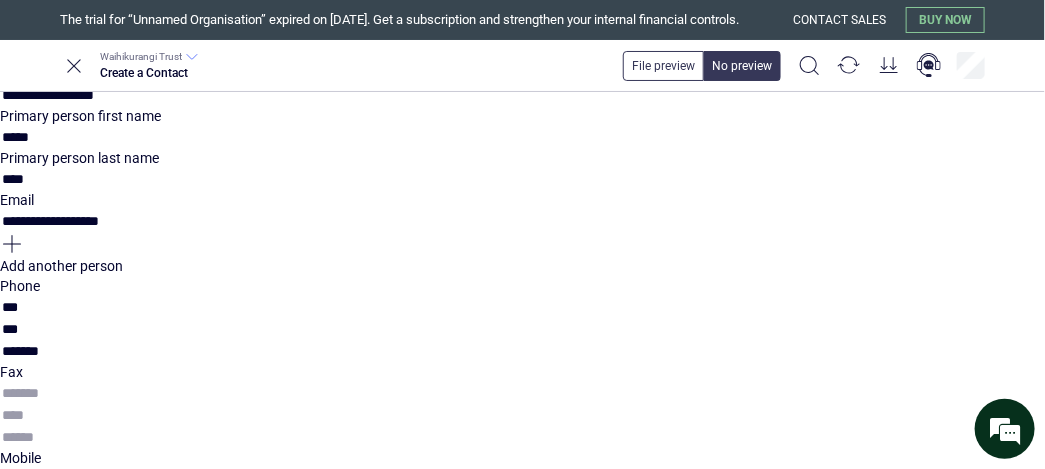 type on "*******" 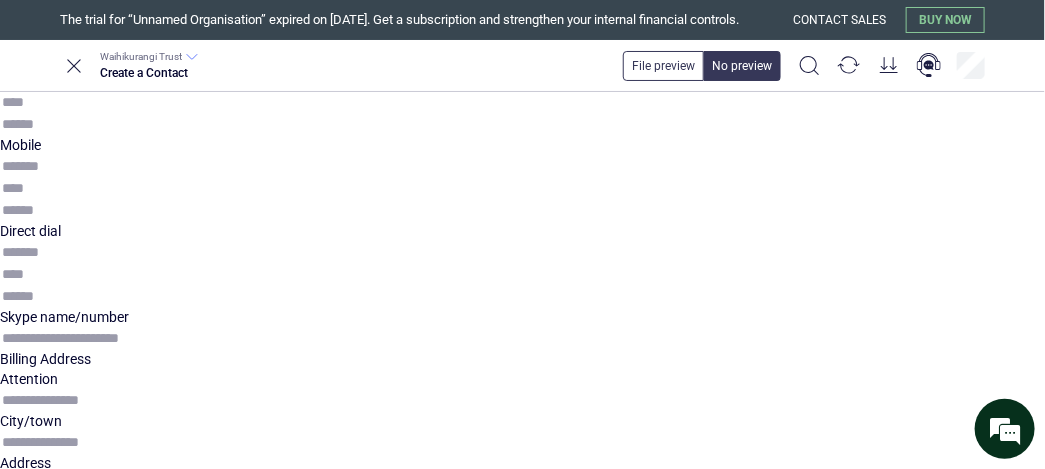 click on "Attention" at bounding box center [522, 400] 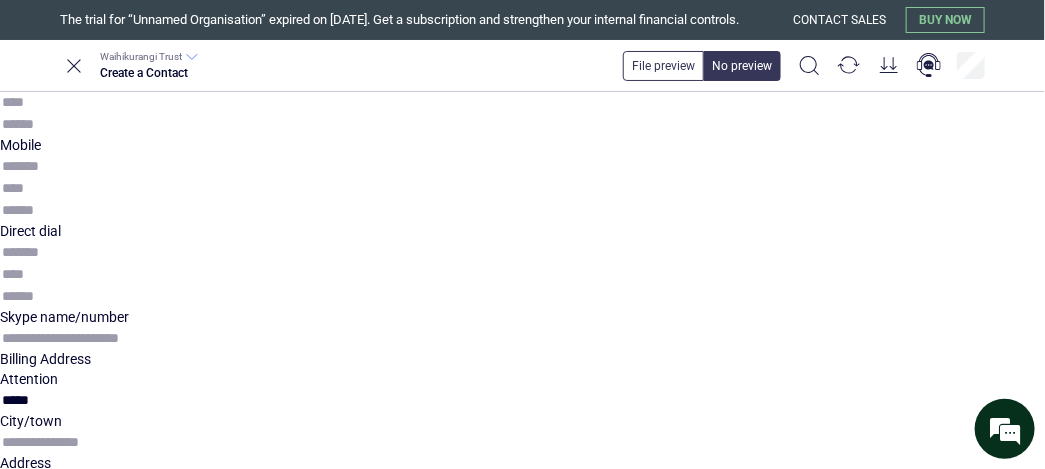 type on "*****" 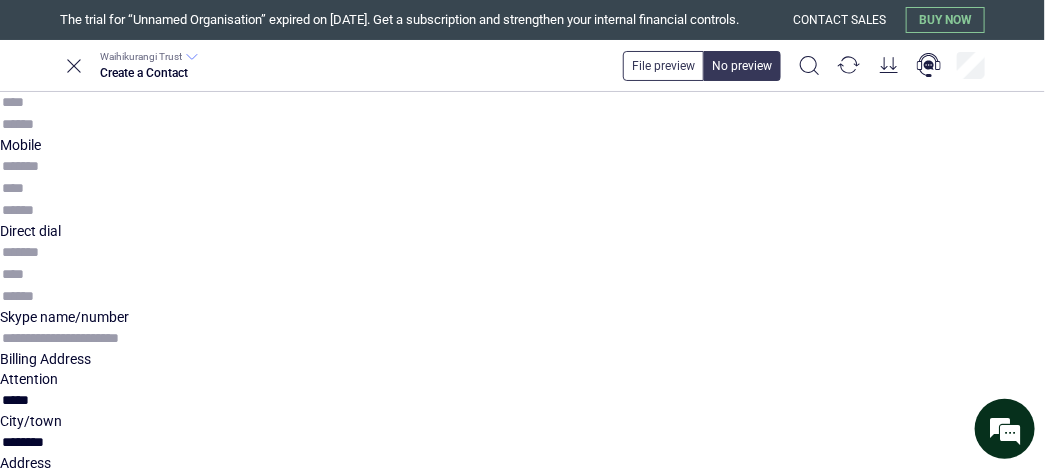 type on "********" 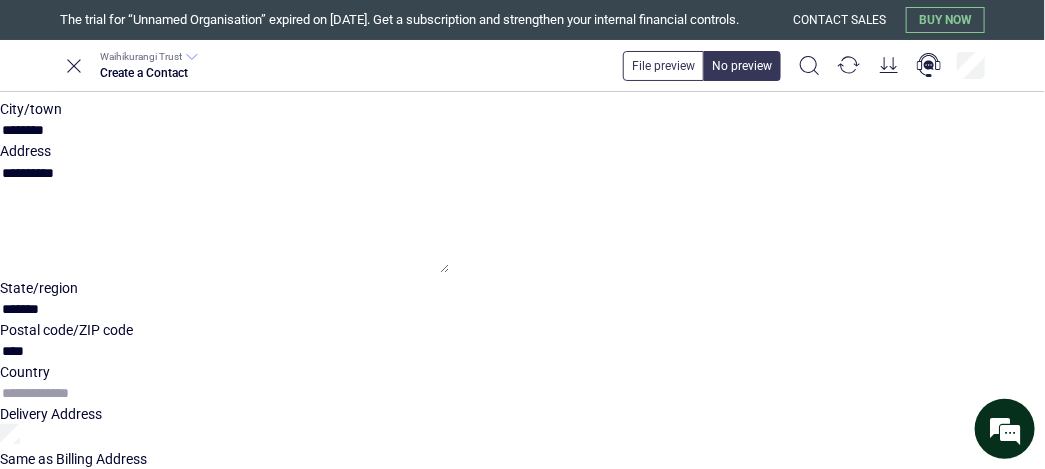 type on "****" 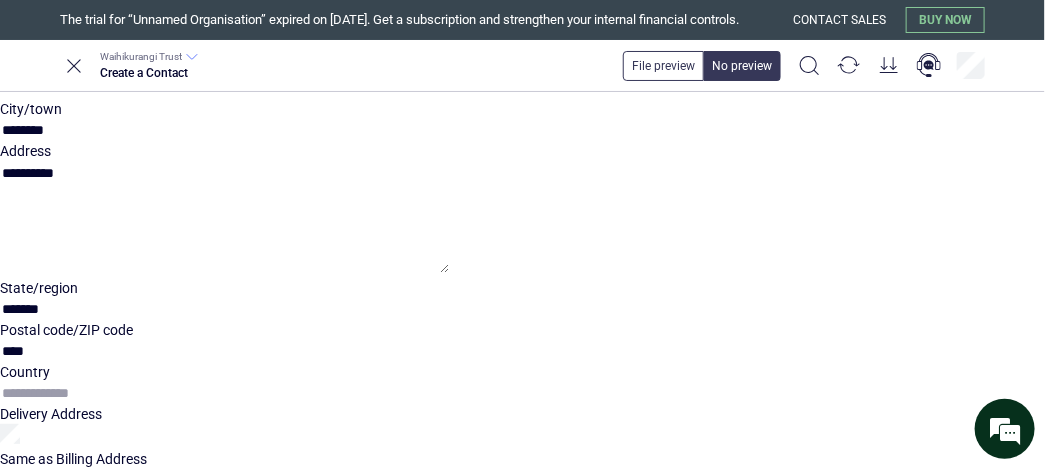 type on "**********" 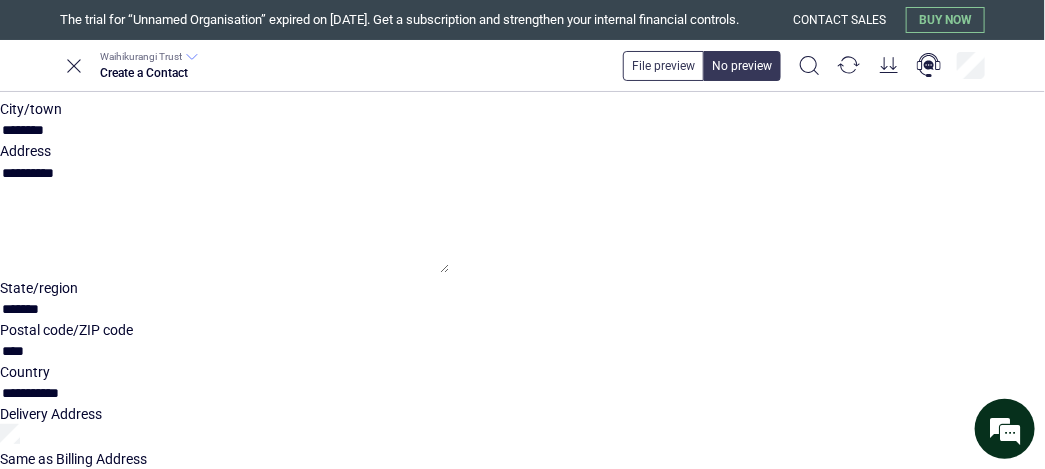 type on "**********" 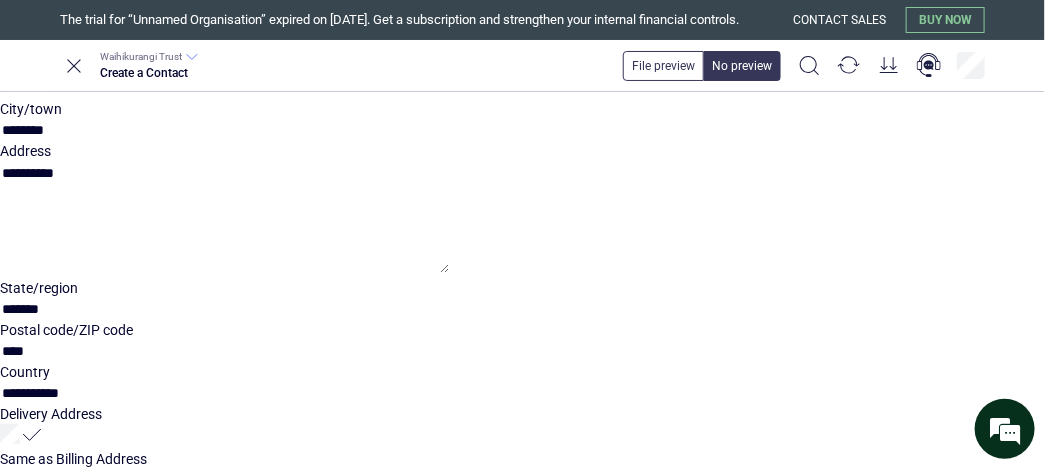 scroll, scrollTop: 1135, scrollLeft: 0, axis: vertical 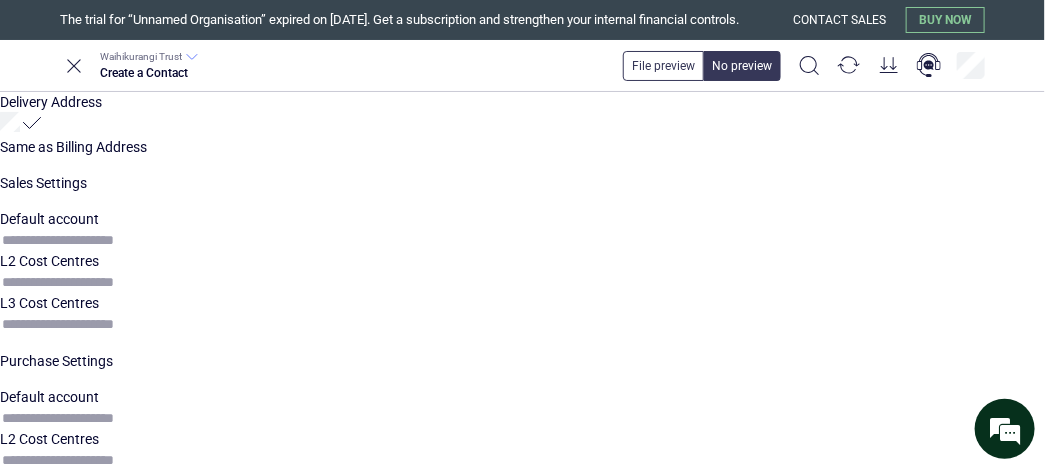 click on "Tax ID number" at bounding box center [522, 596] 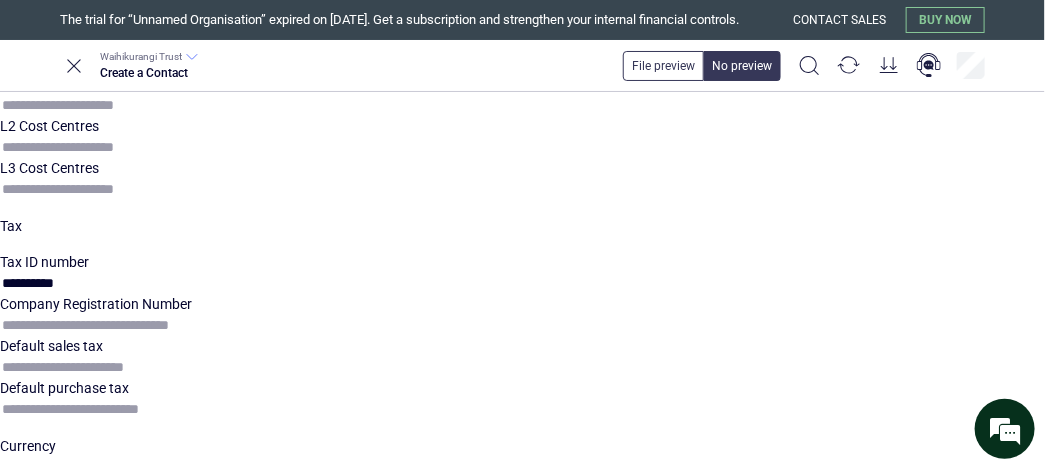 type on "**********" 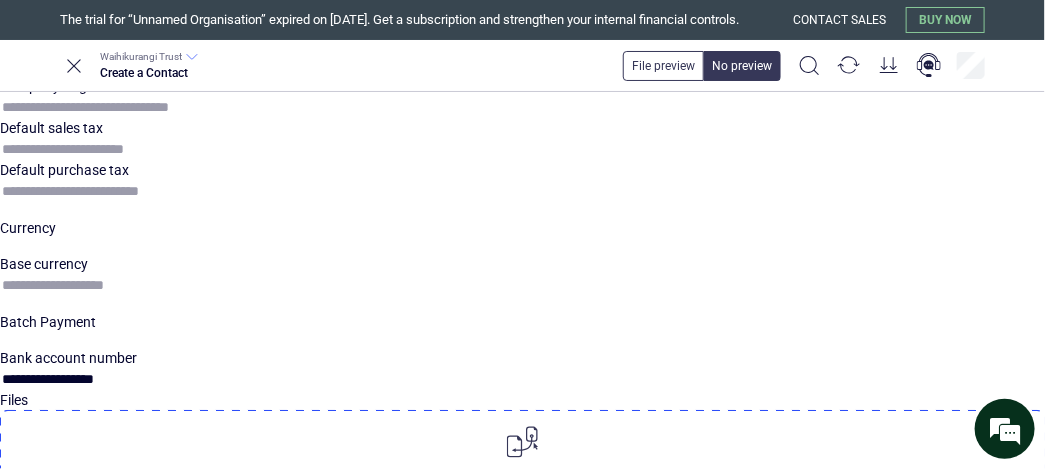 scroll, scrollTop: 1707, scrollLeft: 0, axis: vertical 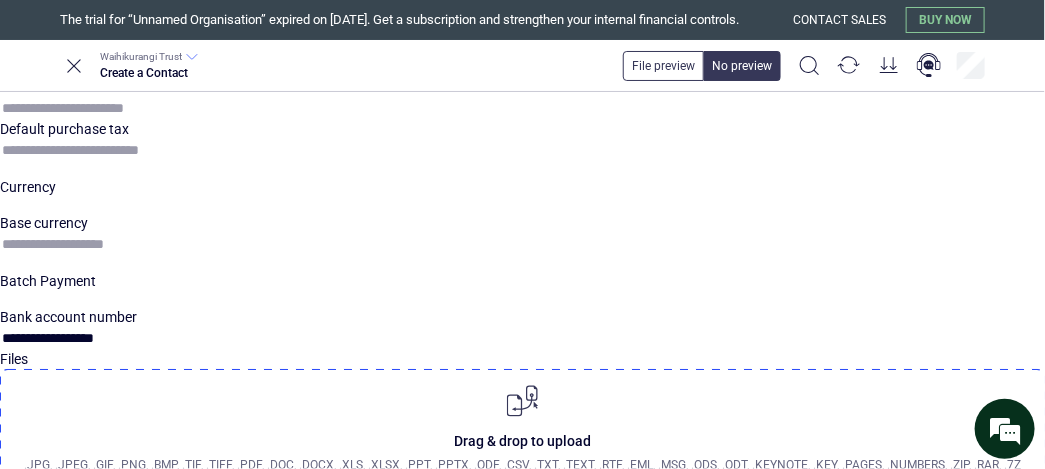 type on "**********" 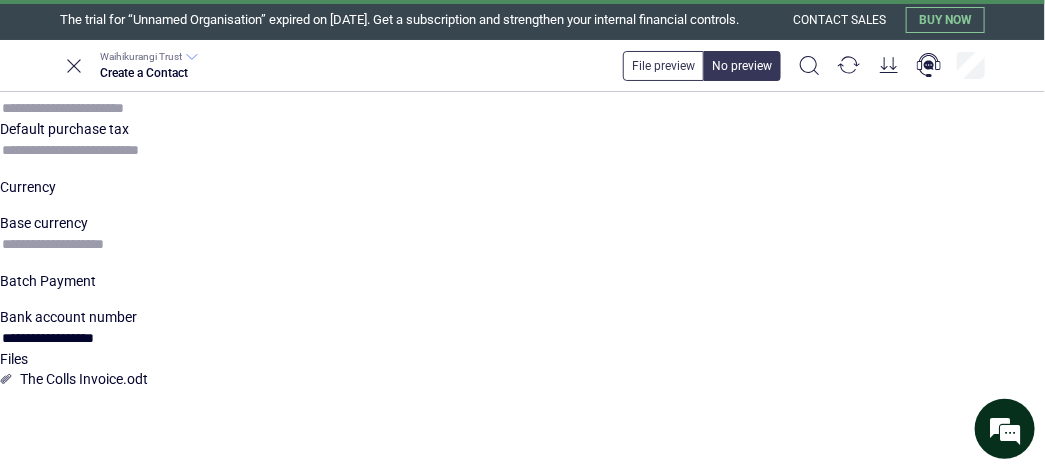 scroll, scrollTop: 1579, scrollLeft: 0, axis: vertical 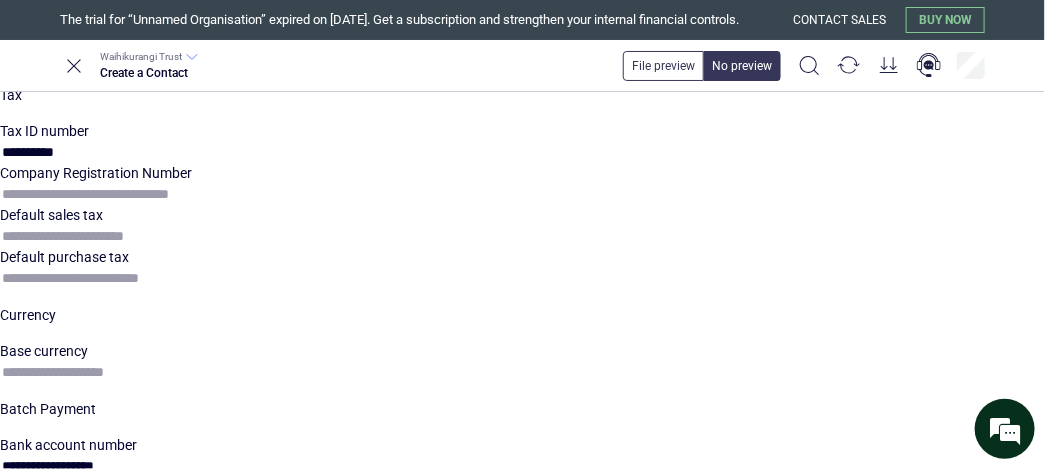 click at bounding box center [6, 539] 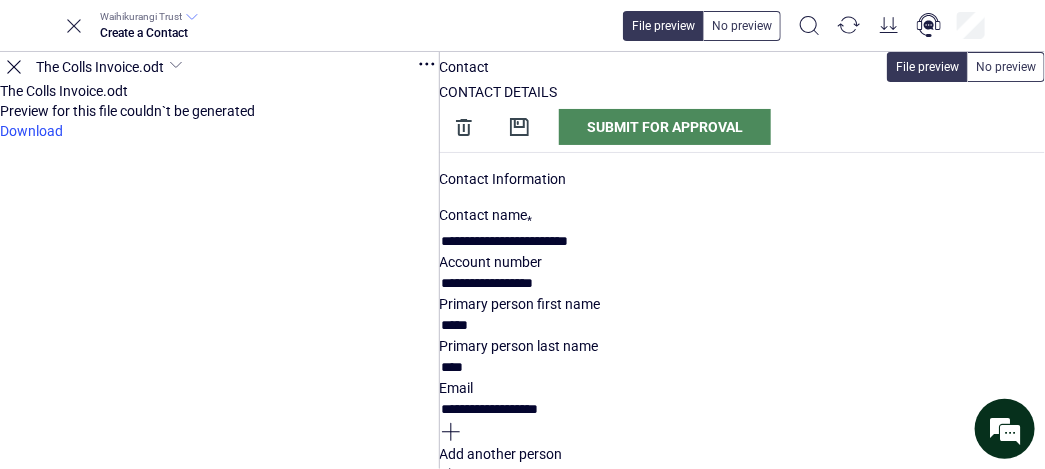 scroll, scrollTop: 1519, scrollLeft: 0, axis: vertical 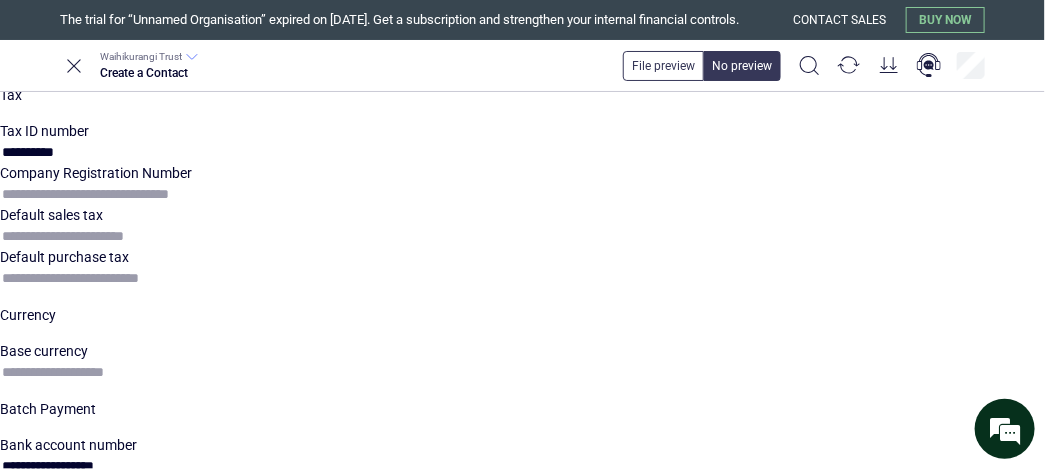 click on "Upload files" at bounding box center [36, 583] 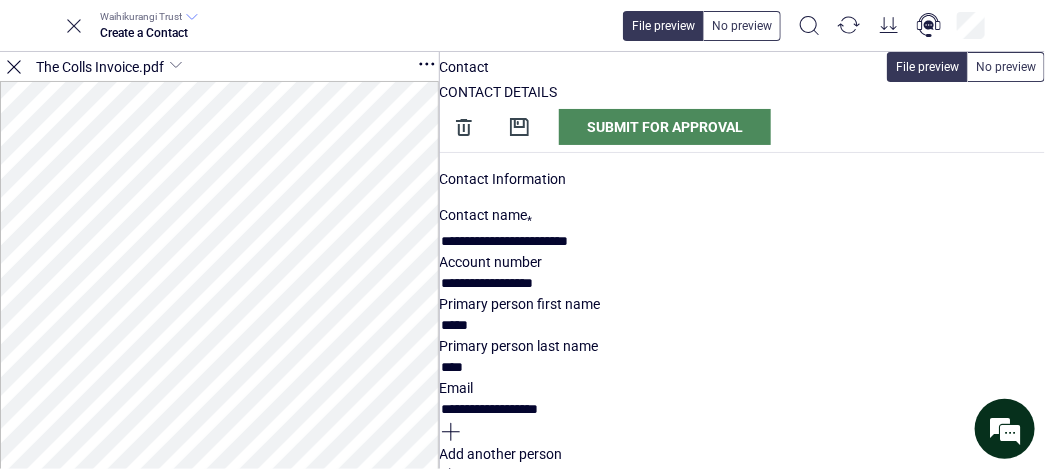 click 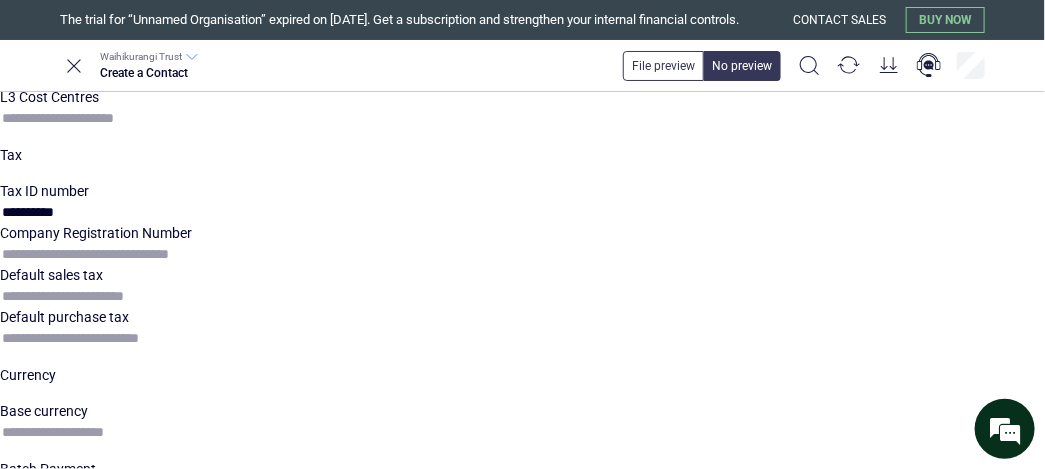 click 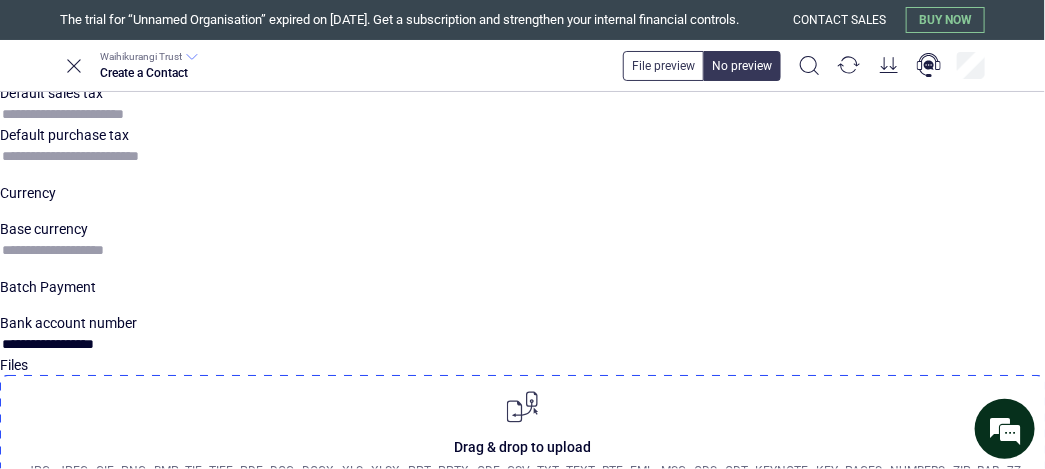 scroll, scrollTop: 1707, scrollLeft: 0, axis: vertical 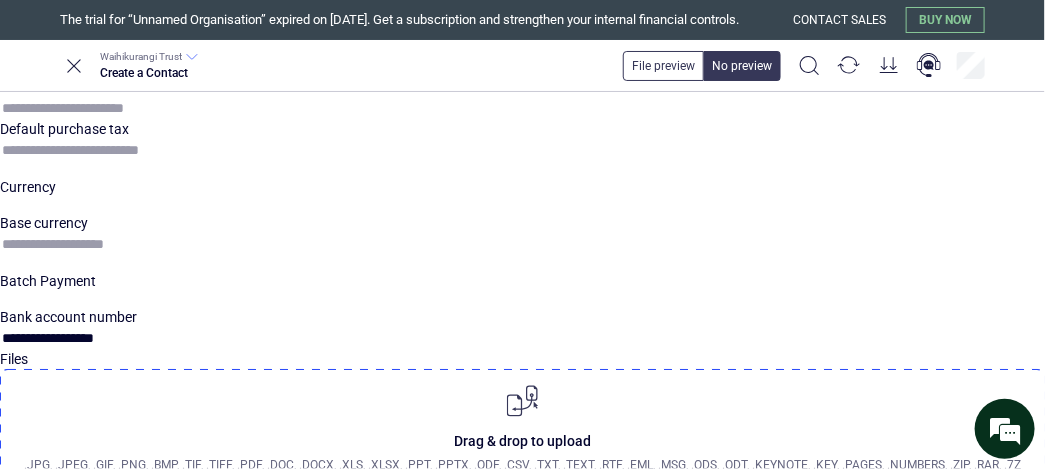 click on "Upload files" at bounding box center [530, 519] 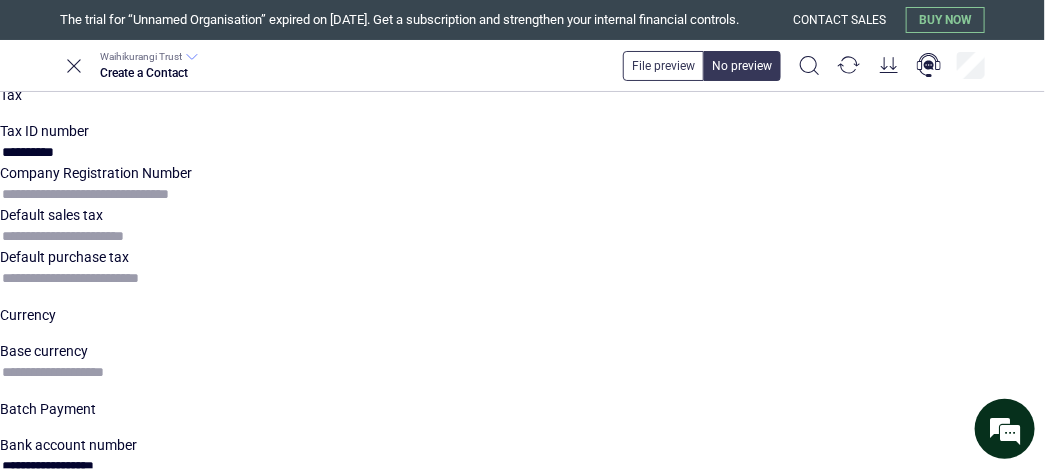 scroll, scrollTop: 1267, scrollLeft: 0, axis: vertical 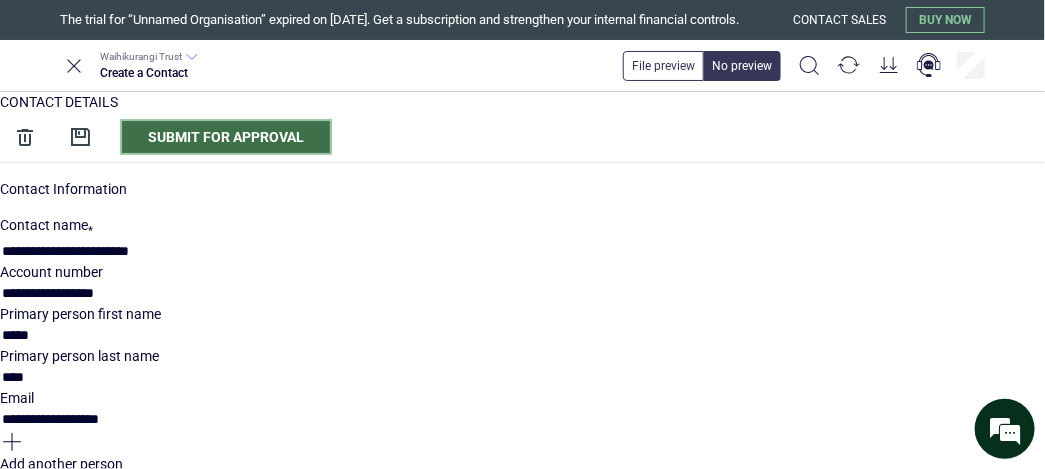 click on "Submit for approval" at bounding box center (226, 137) 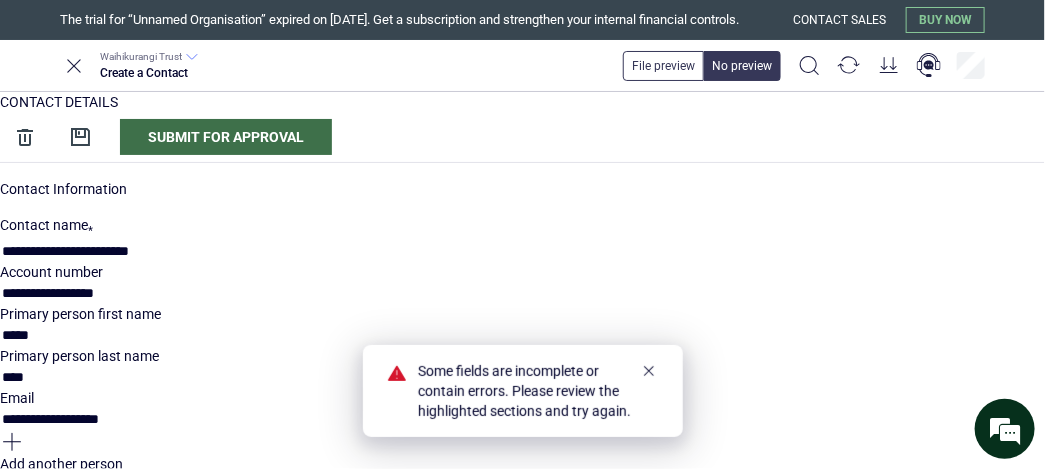 scroll, scrollTop: 344, scrollLeft: 0, axis: vertical 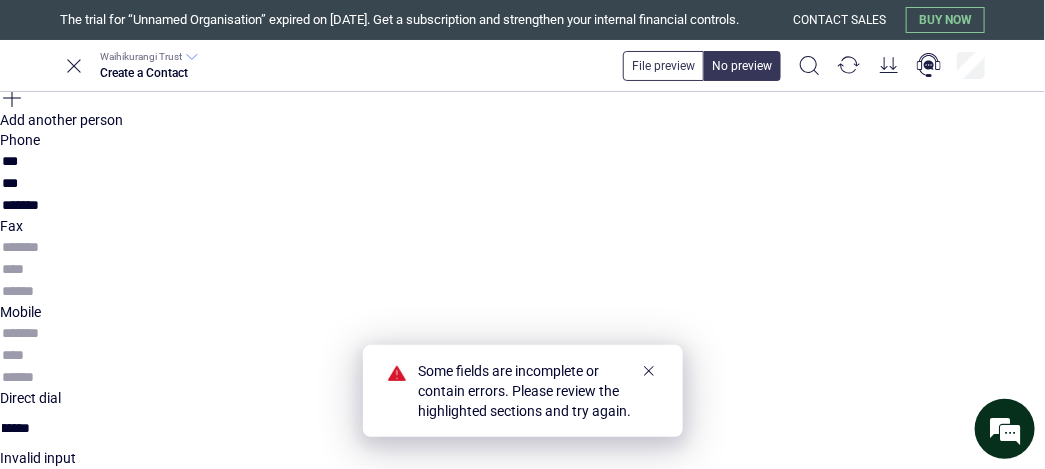 click 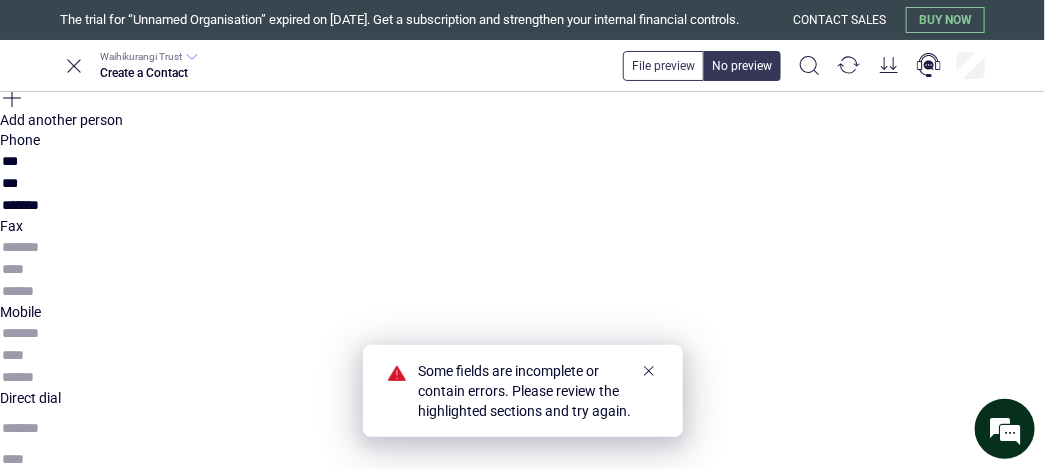 scroll, scrollTop: 0, scrollLeft: 0, axis: both 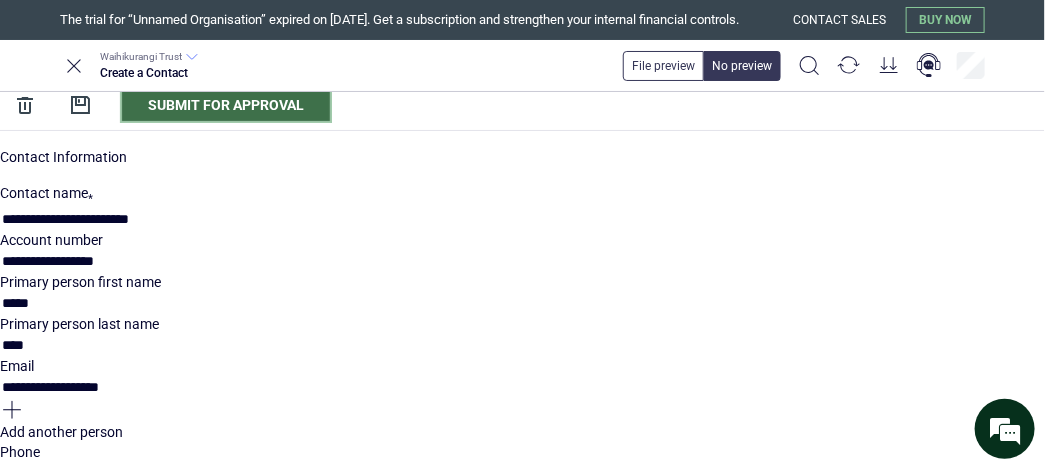 click on "Submit for approval" at bounding box center (226, 105) 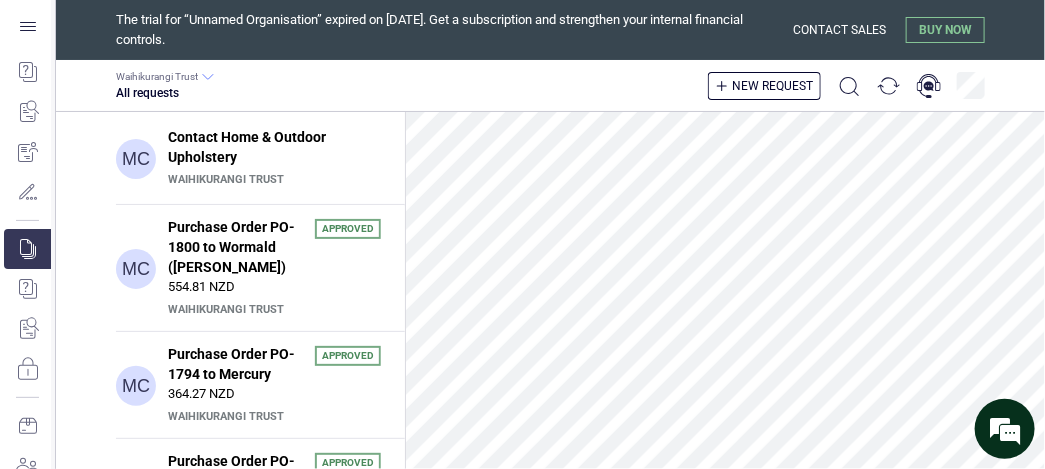 scroll, scrollTop: 0, scrollLeft: 0, axis: both 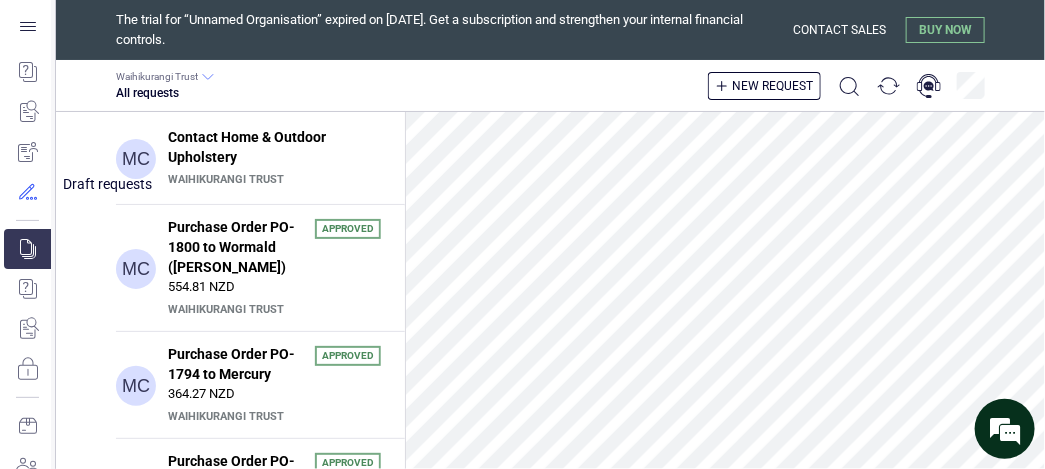 click at bounding box center (27, 192) 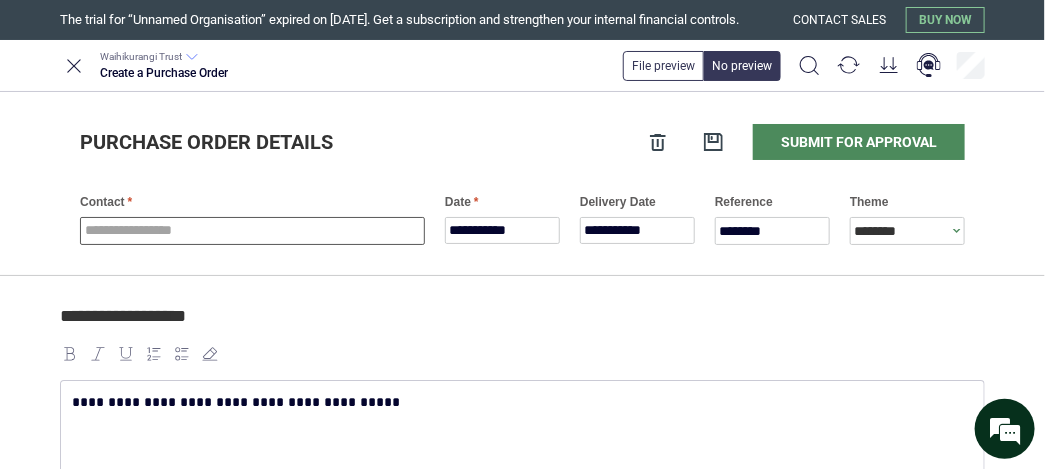 click at bounding box center [252, 231] 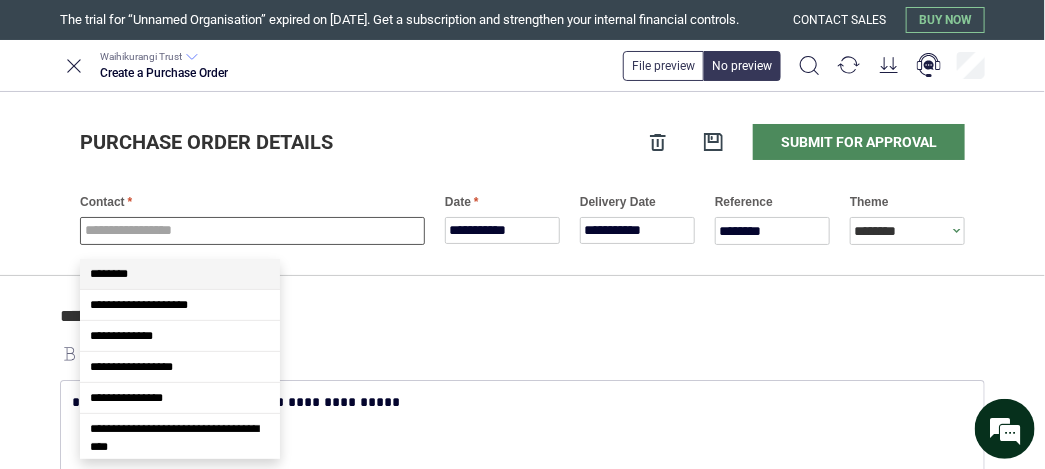 type on "*" 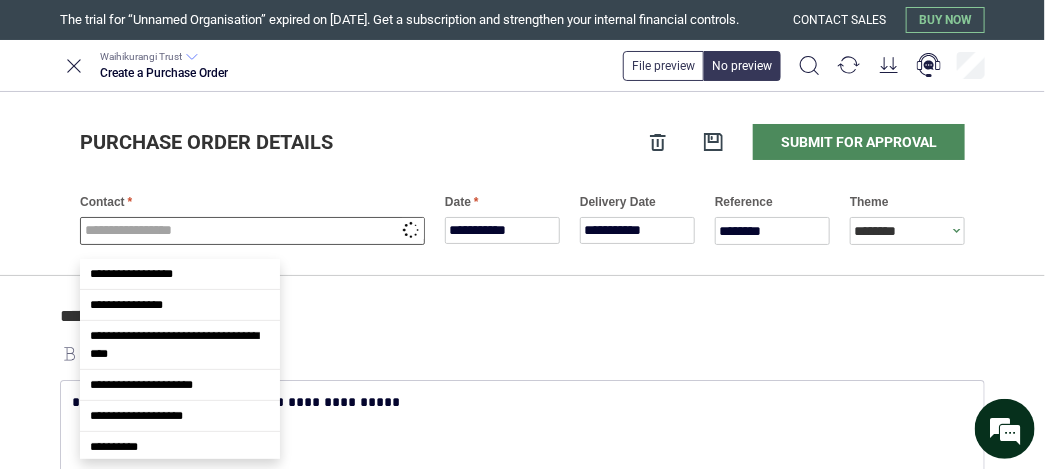 scroll, scrollTop: 0, scrollLeft: 0, axis: both 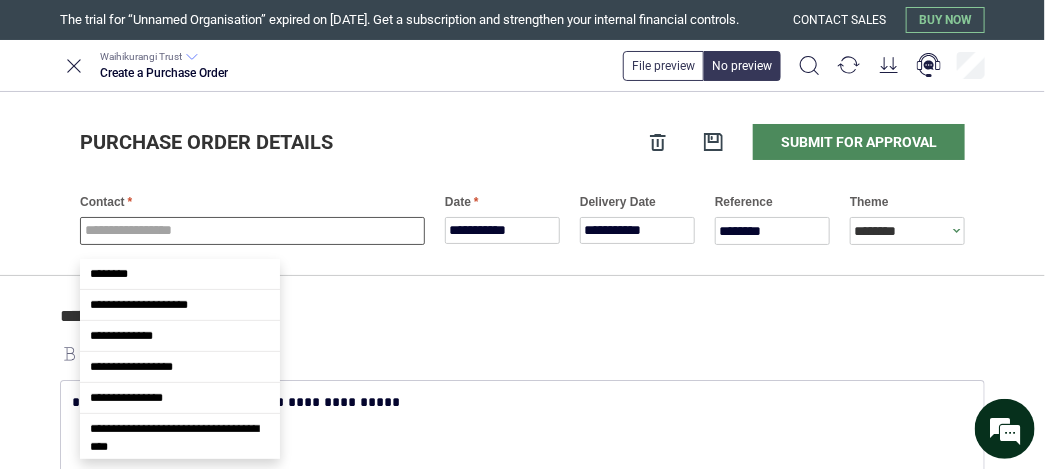 paste on "**********" 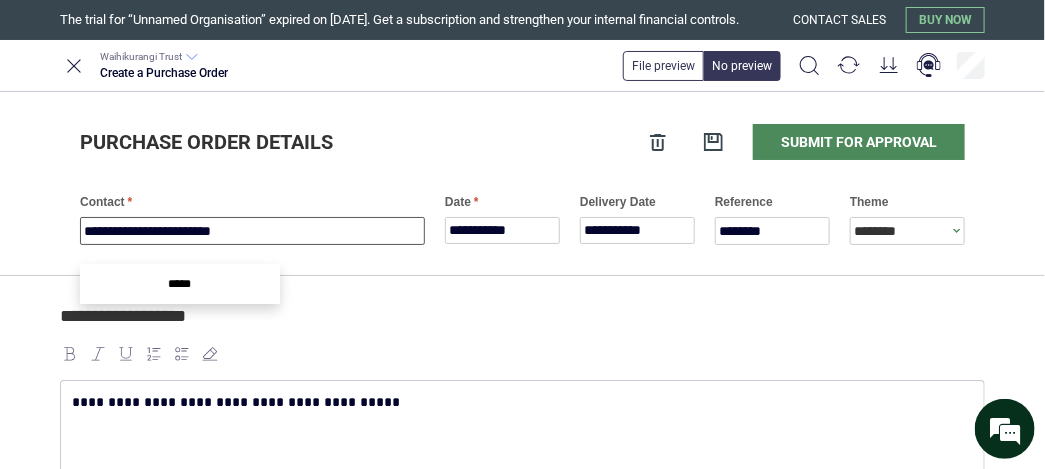 type on "**********" 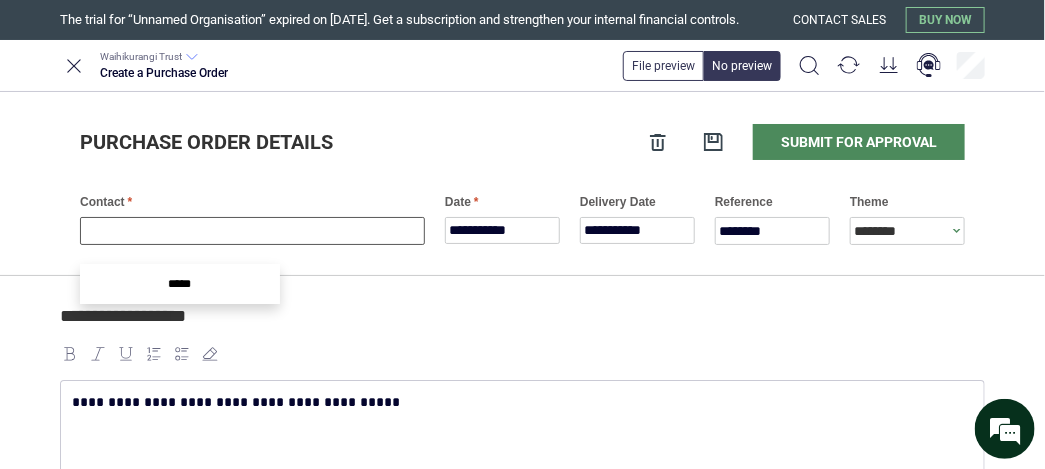 click on "**********" at bounding box center (522, 881) 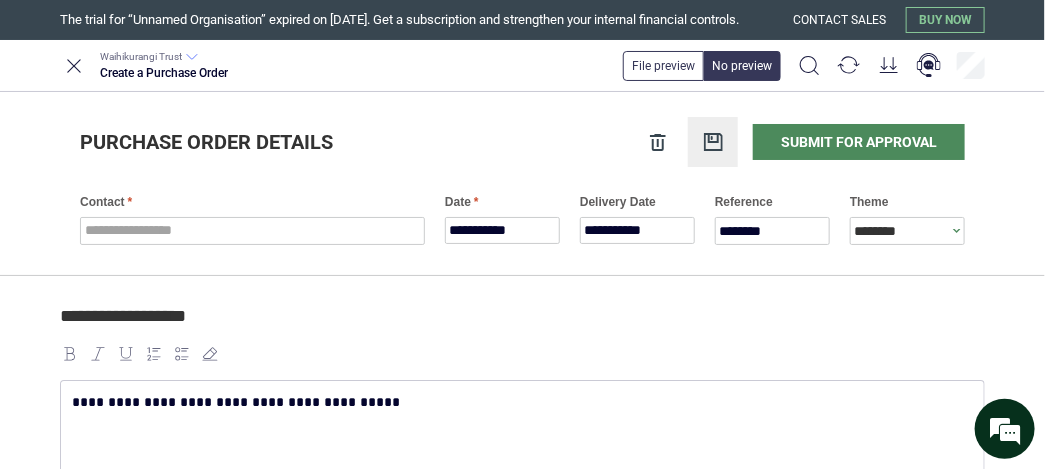 click 